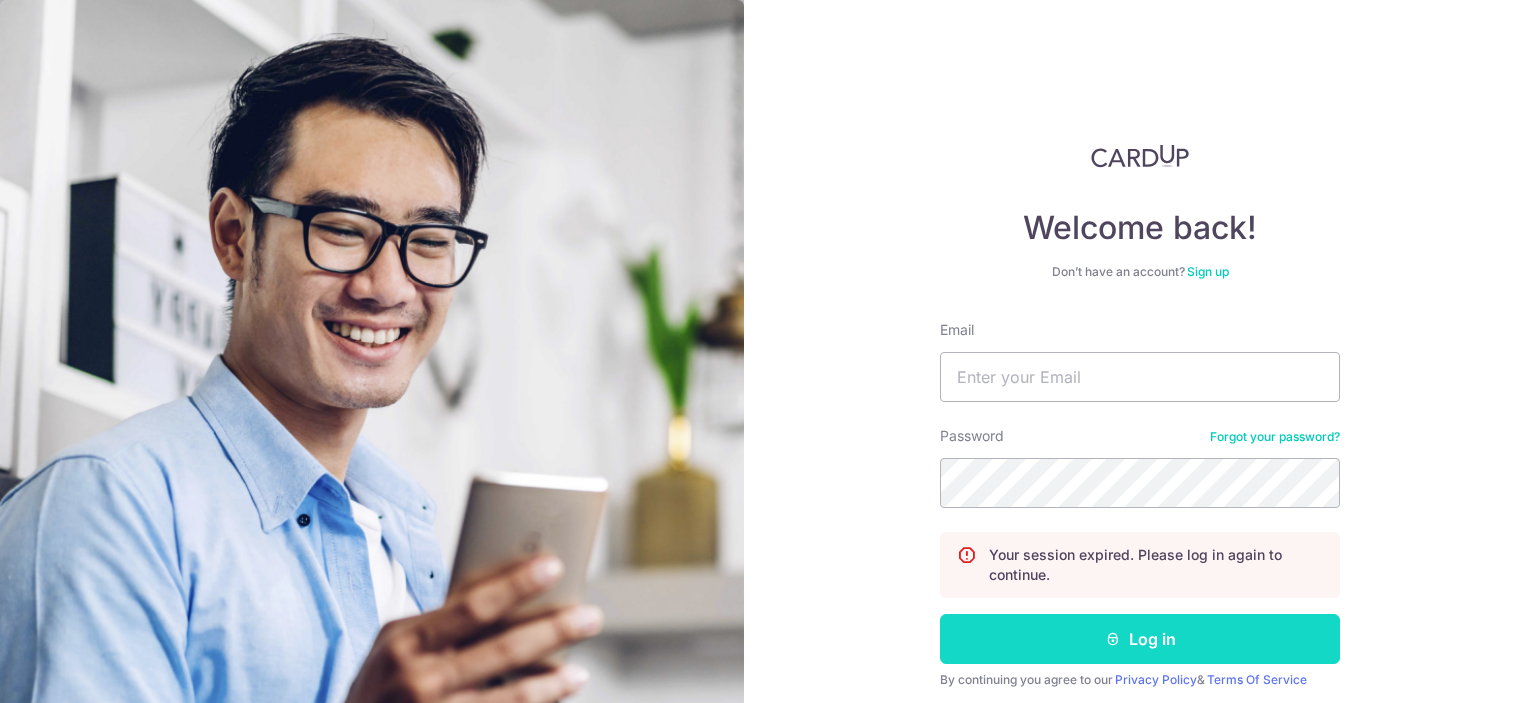 scroll, scrollTop: 0, scrollLeft: 0, axis: both 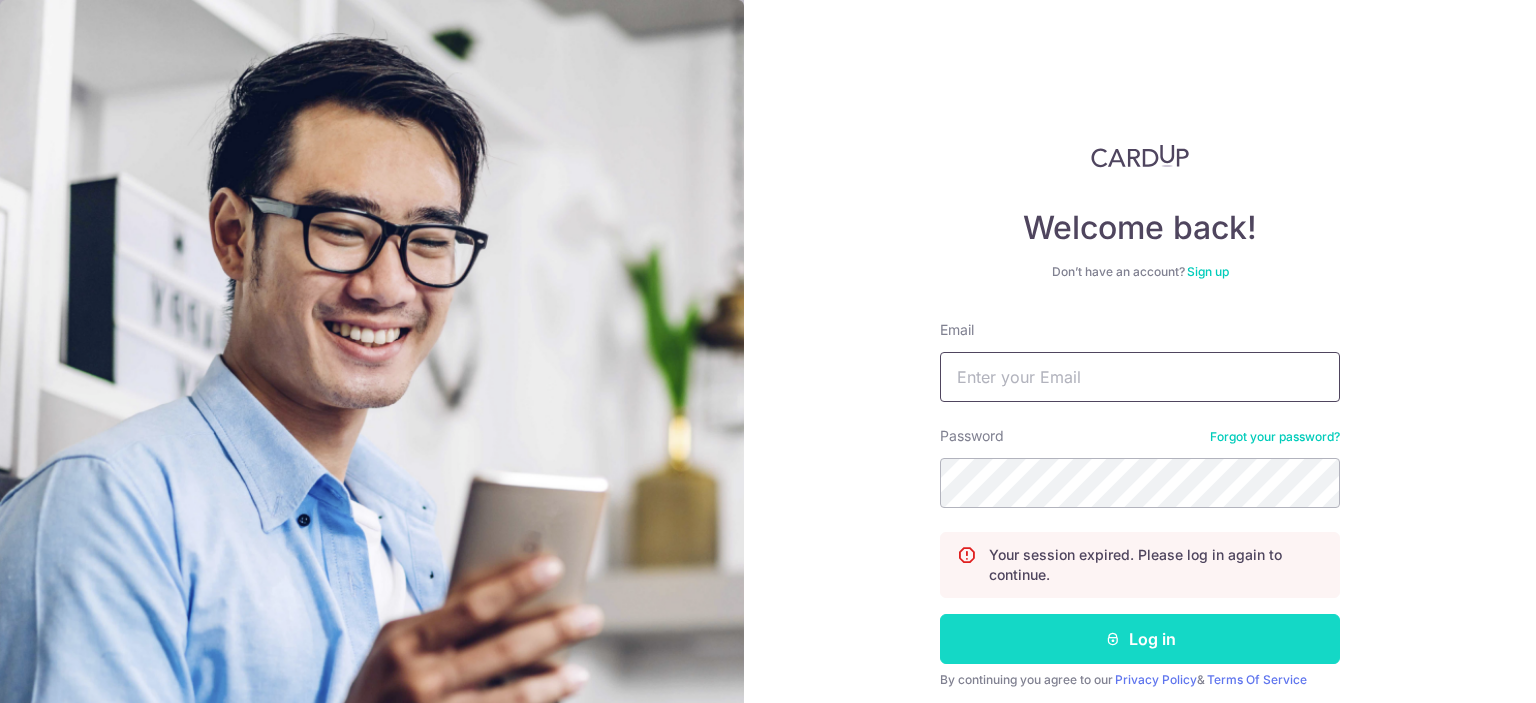 type on "[EMAIL]" 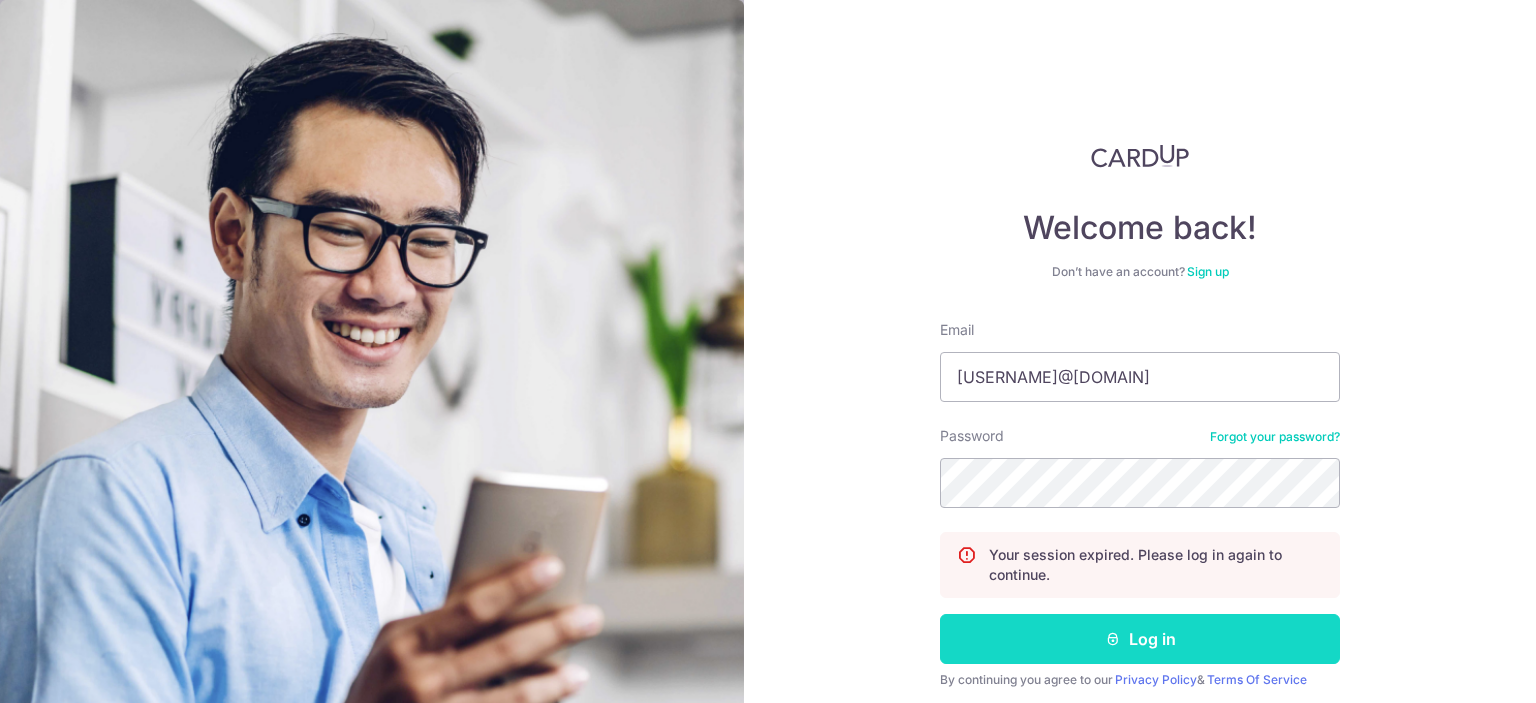 click on "Log in" at bounding box center (1140, 639) 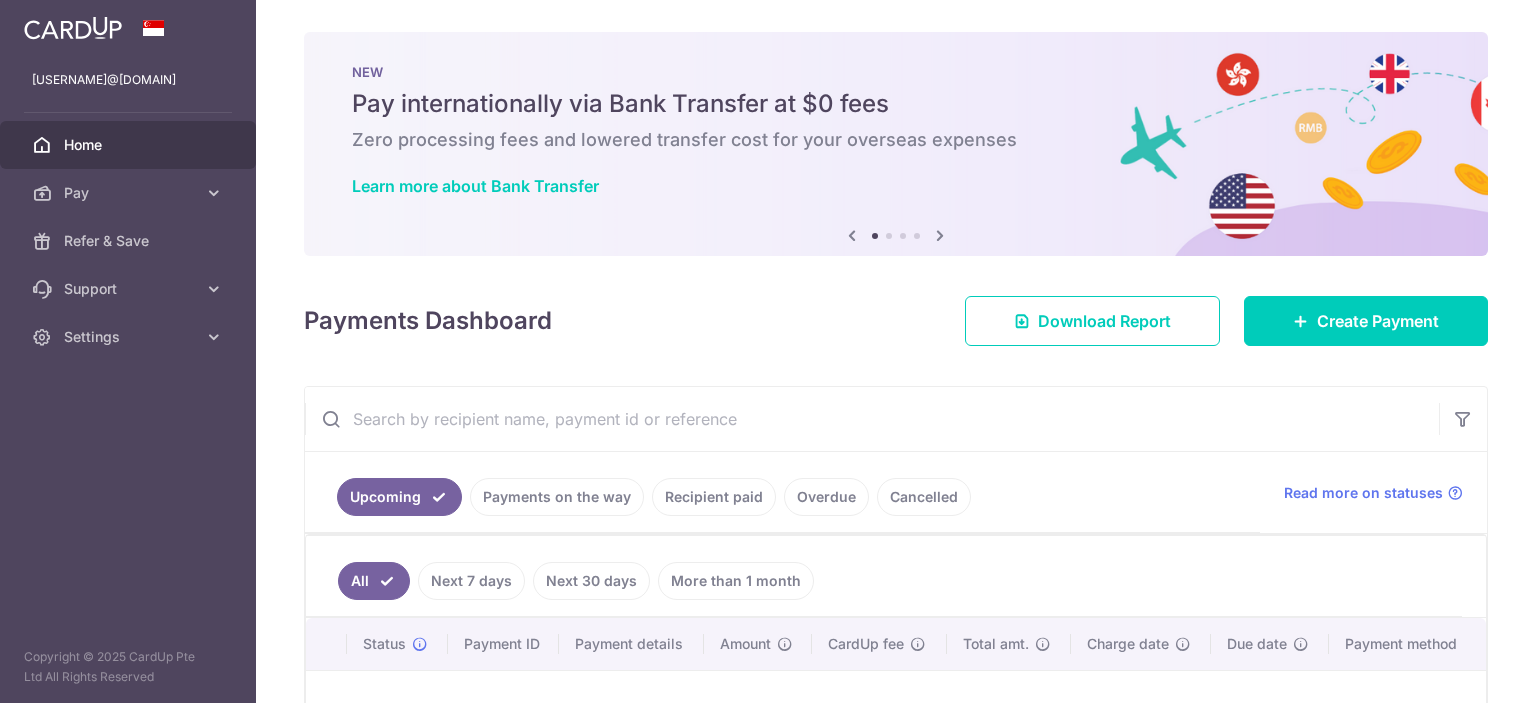 scroll, scrollTop: 0, scrollLeft: 0, axis: both 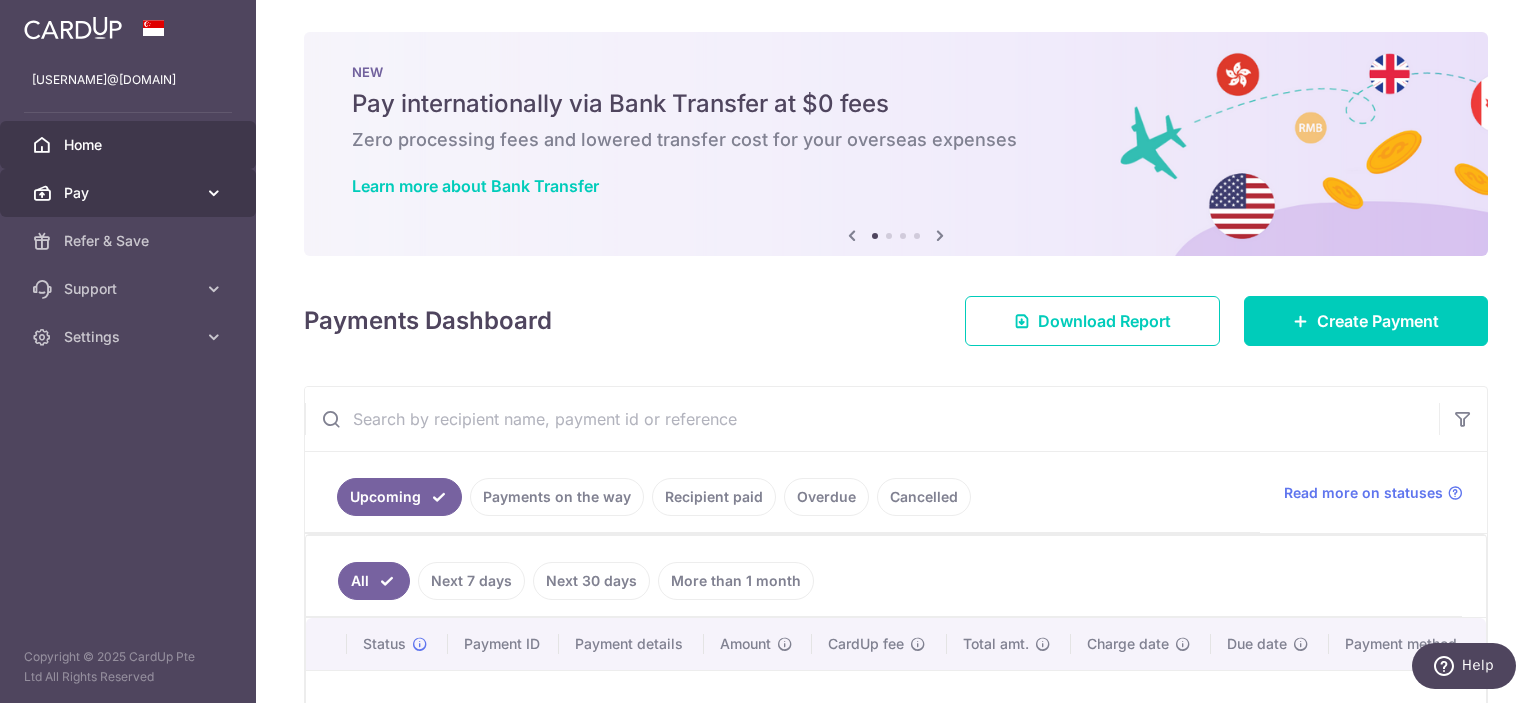 click on "Pay" at bounding box center [130, 193] 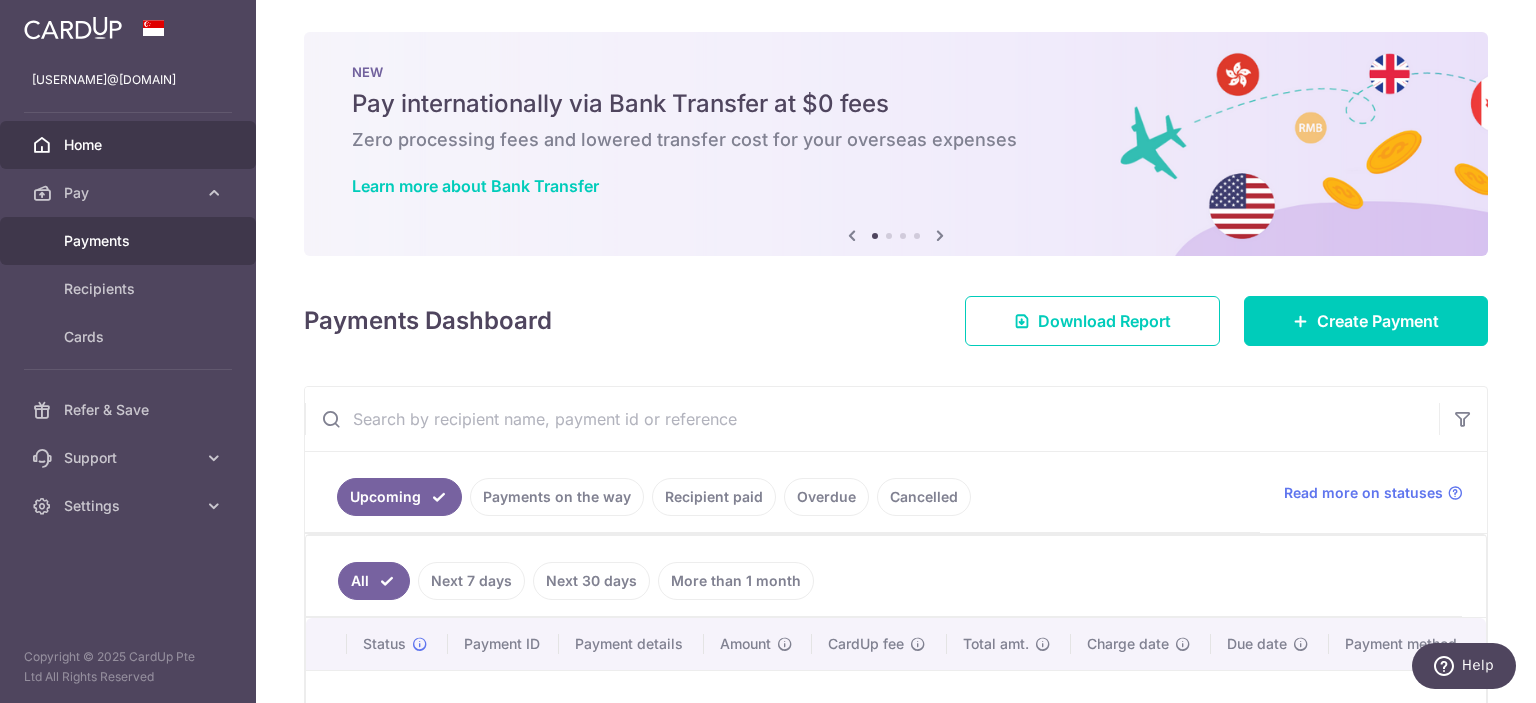 click on "Payments" at bounding box center [130, 241] 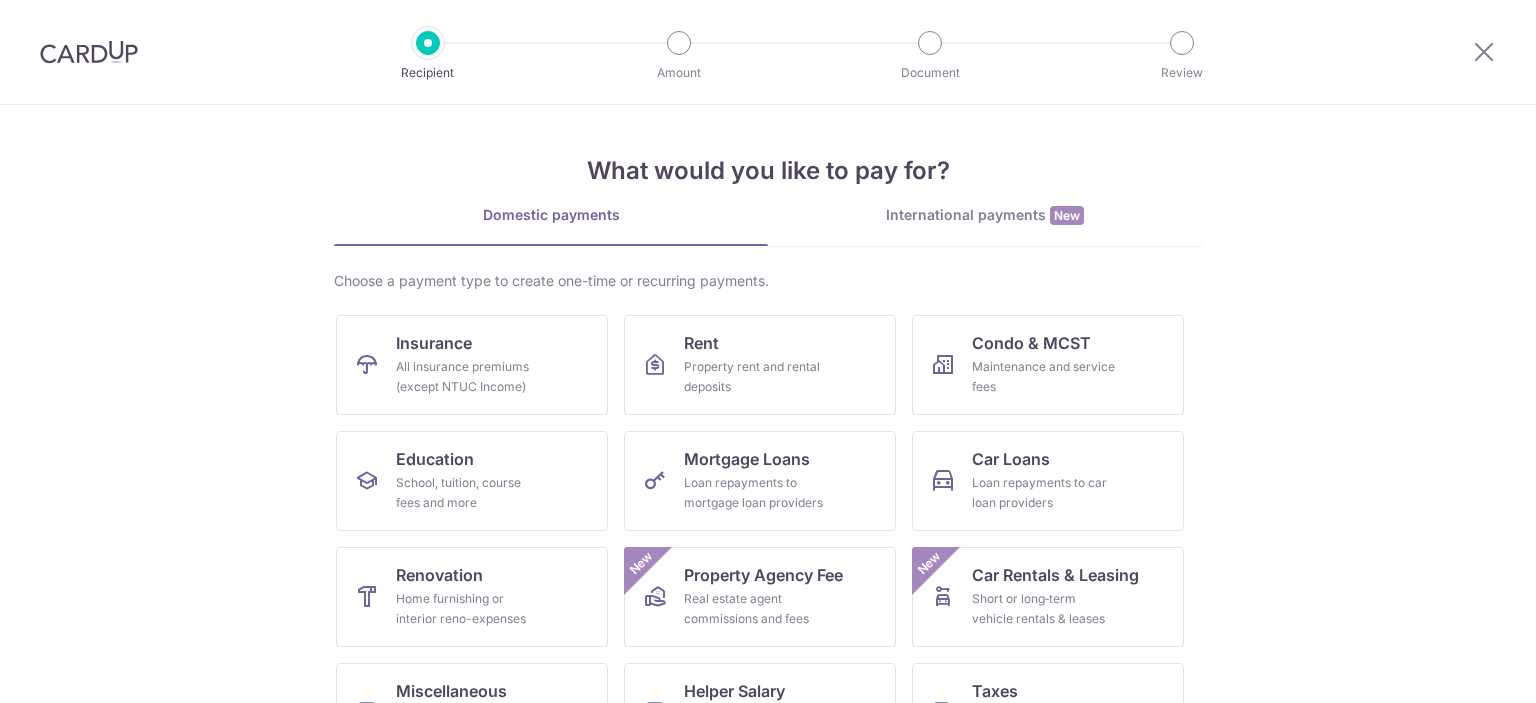 scroll, scrollTop: 0, scrollLeft: 0, axis: both 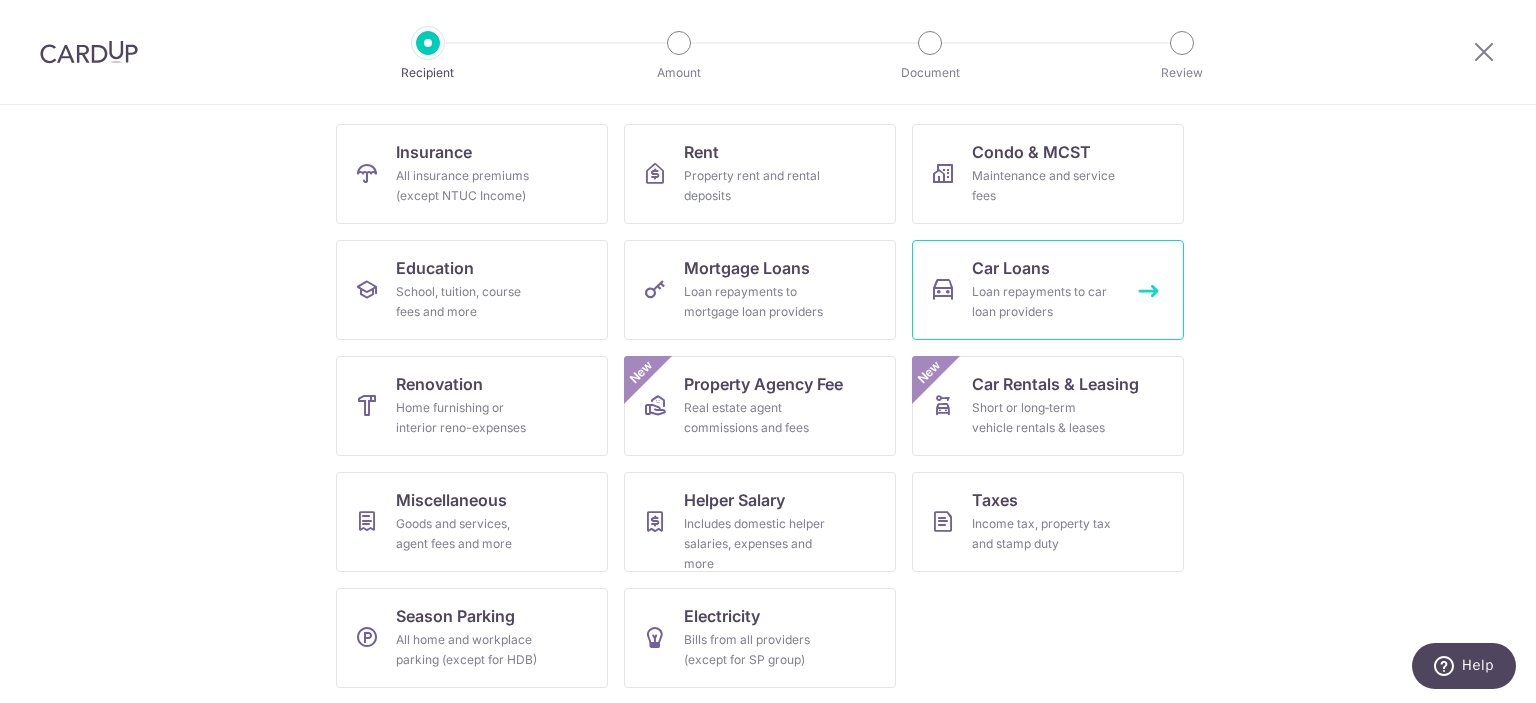 click on "Car Loans Loan repayments to car loan providers" at bounding box center [1048, 290] 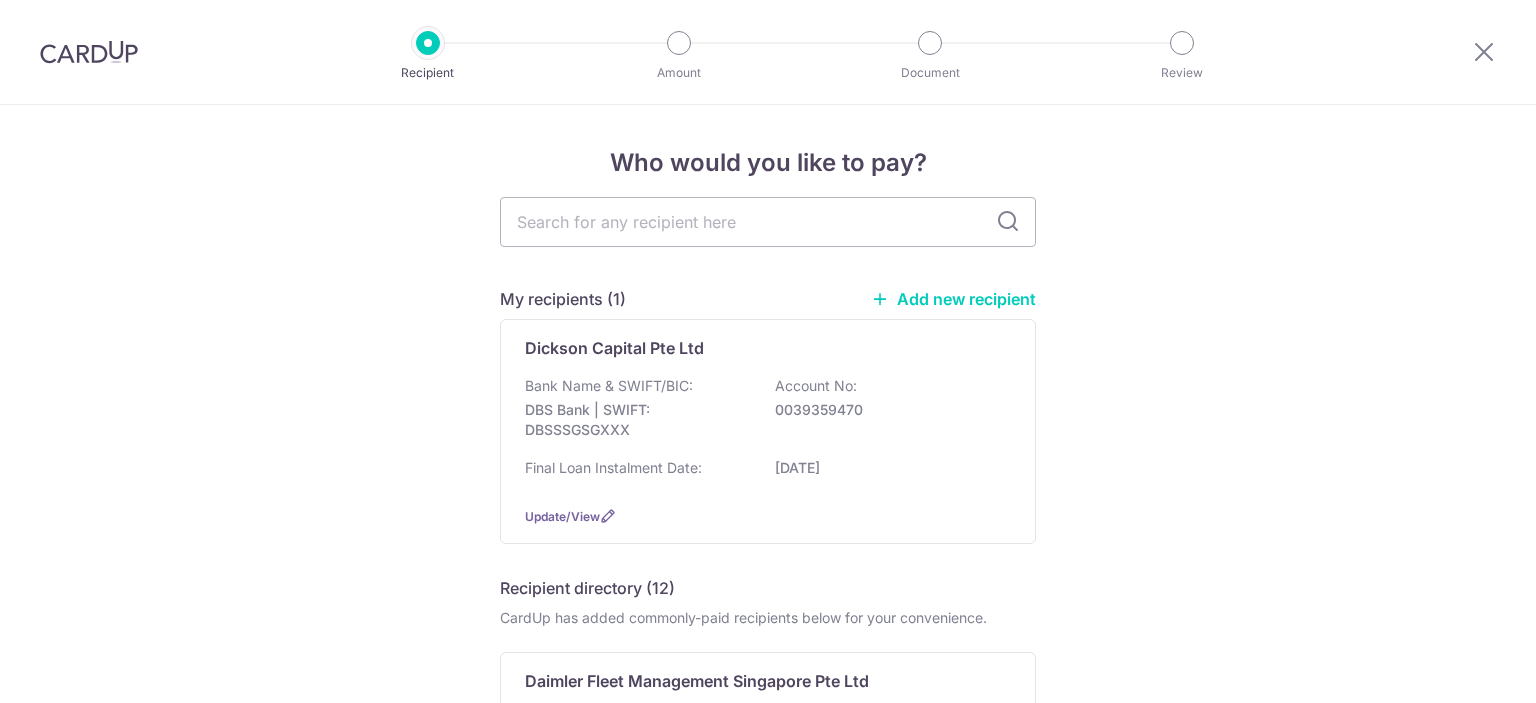 scroll, scrollTop: 0, scrollLeft: 0, axis: both 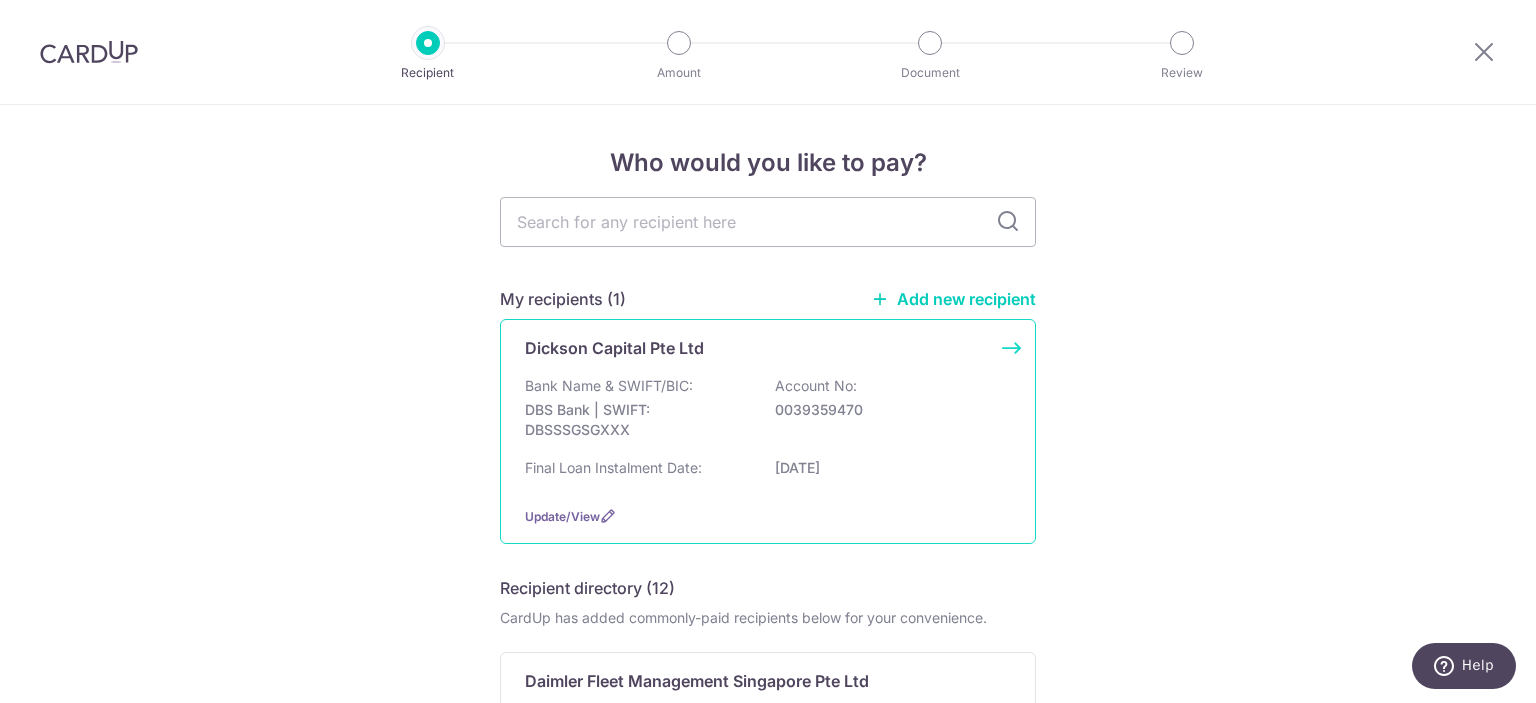 click on "Dickson Capital Pte Ltd
Bank Name & SWIFT/BIC:
DBS Bank | SWIFT: DBSSSGSGXXX
Account No:
0039359470
Final Loan Instalment Date:
12/08/2027
Update/View" at bounding box center [768, 431] 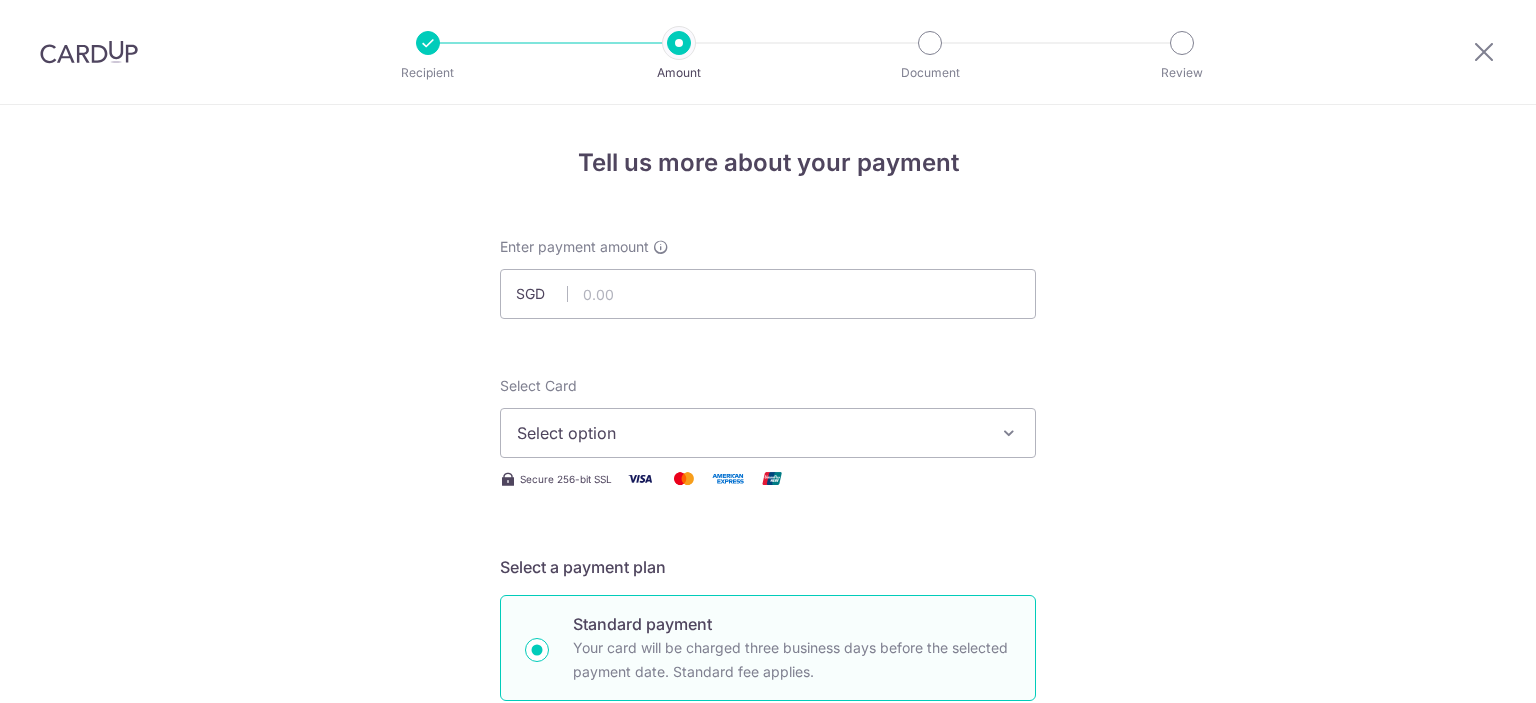 scroll, scrollTop: 0, scrollLeft: 0, axis: both 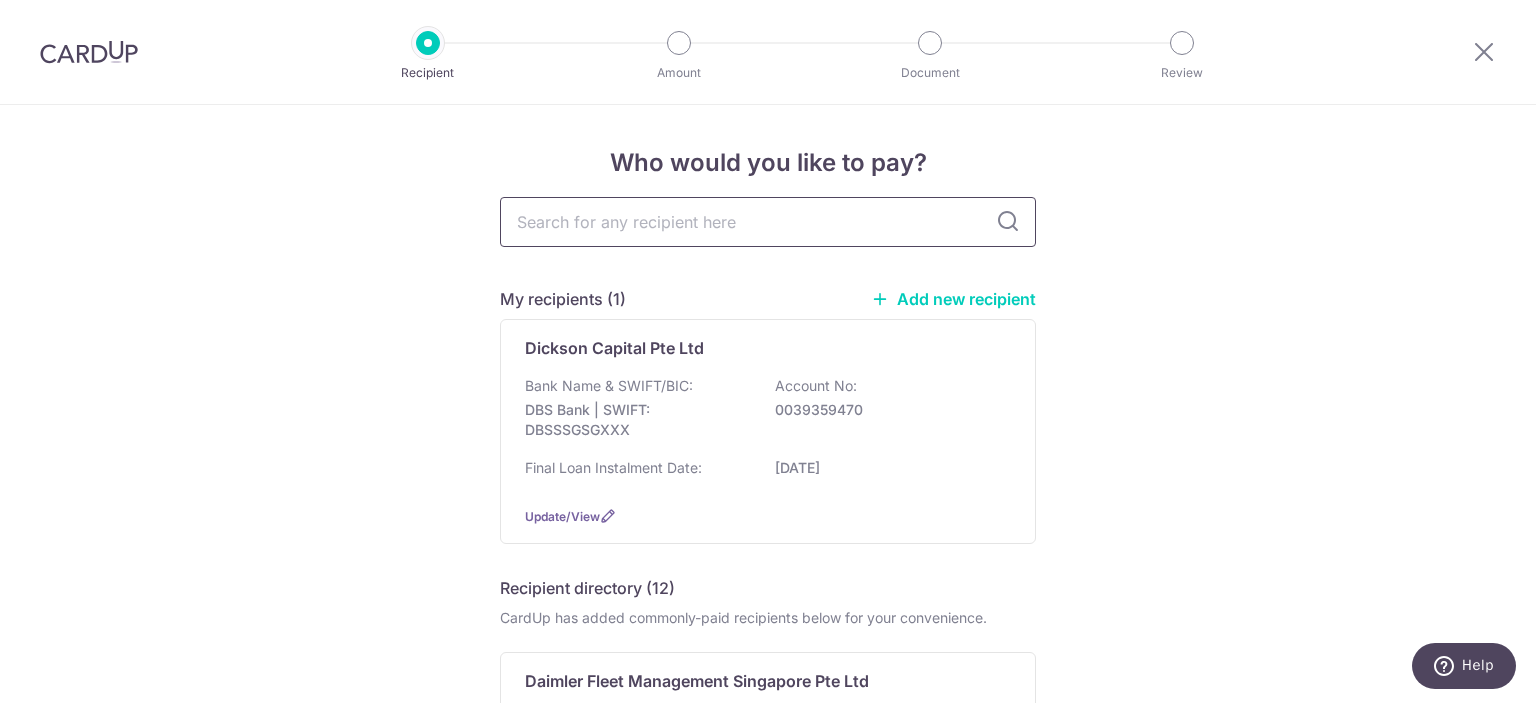 click at bounding box center (768, 222) 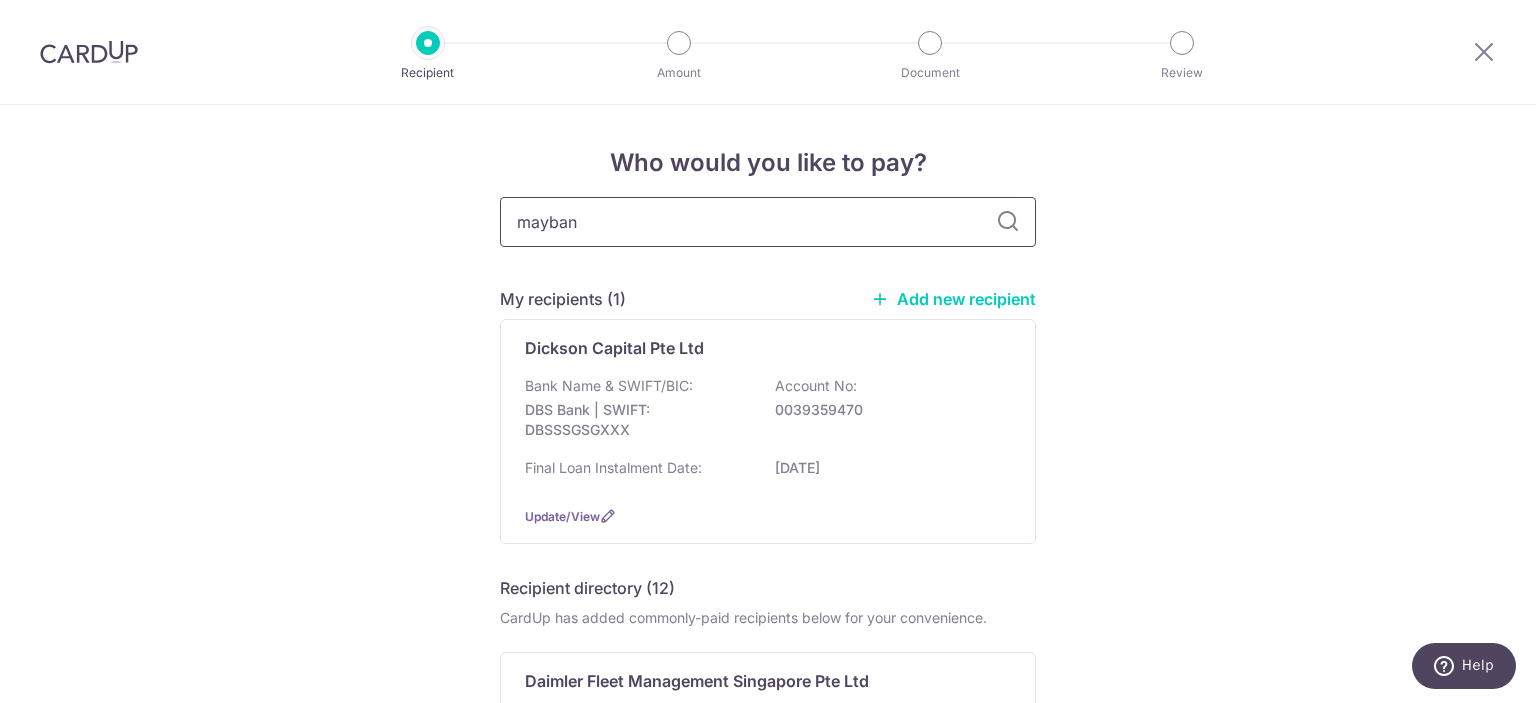 type on "maybank" 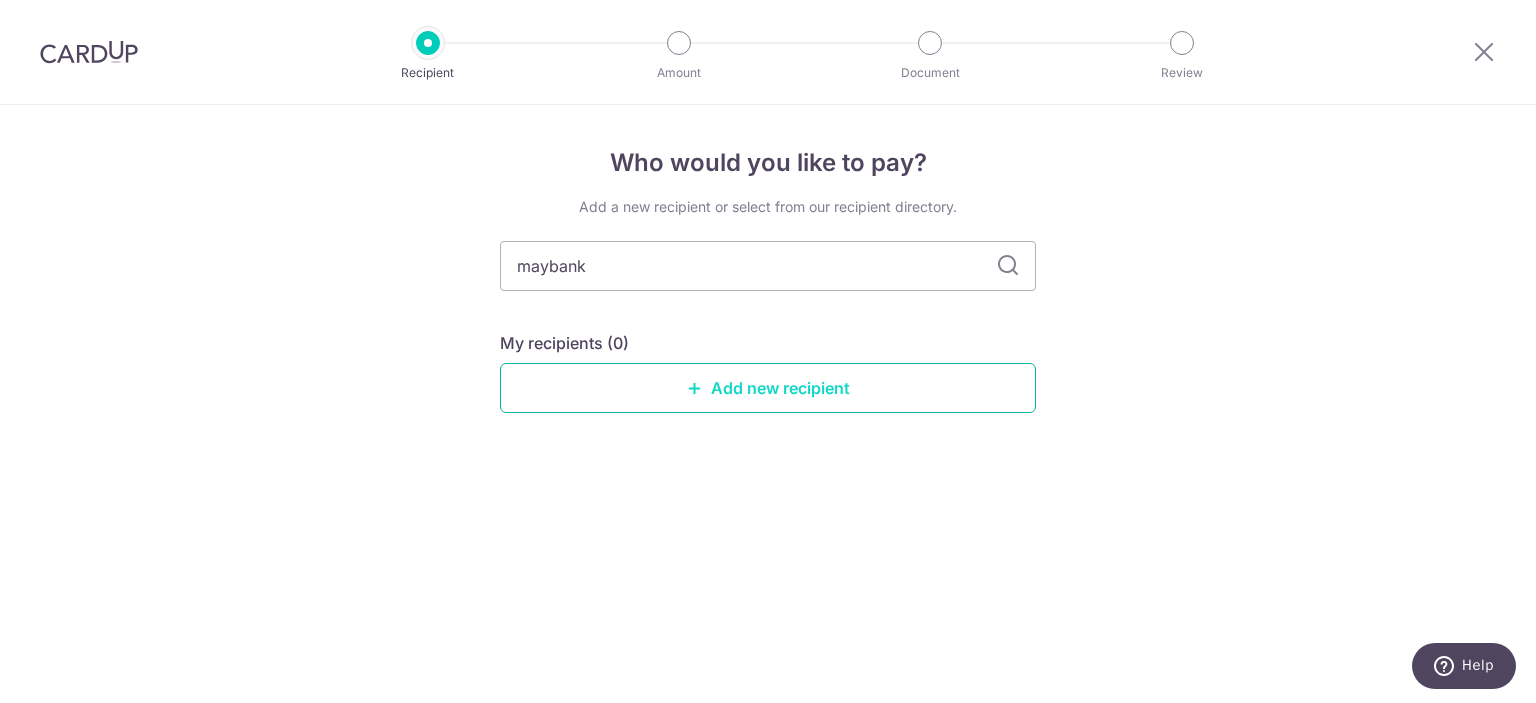 click on "Add new recipient" at bounding box center (768, 388) 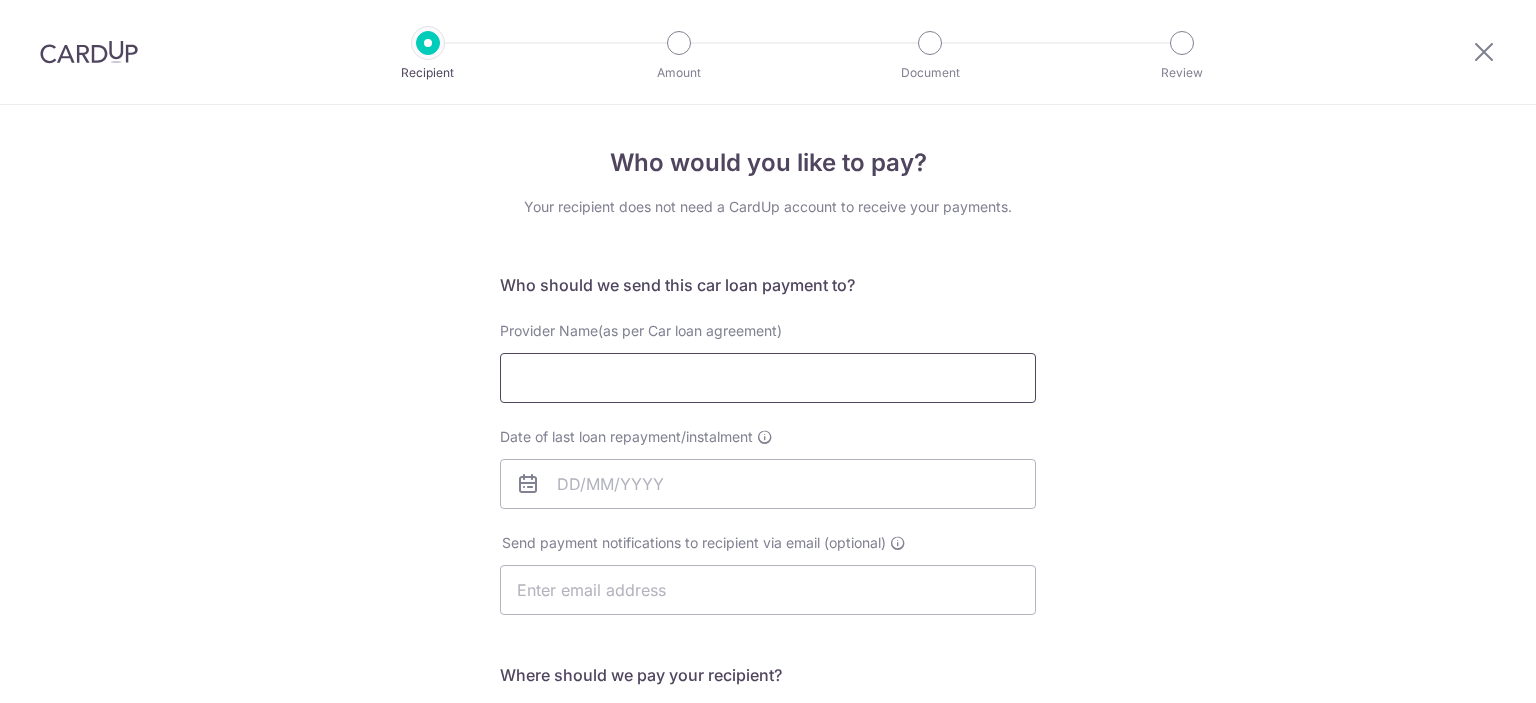 scroll, scrollTop: 0, scrollLeft: 0, axis: both 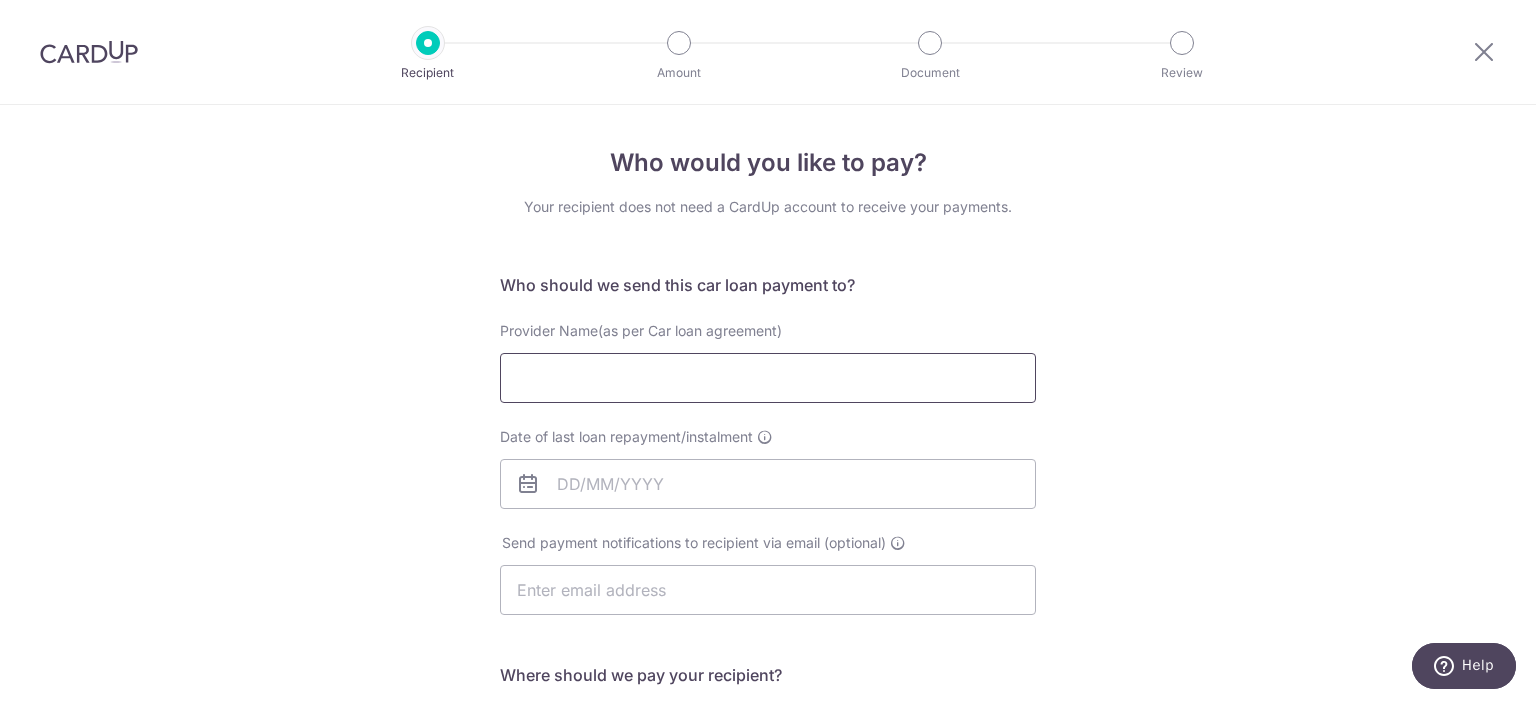 click on "Provider Name(as per Car loan agreement)" at bounding box center (768, 378) 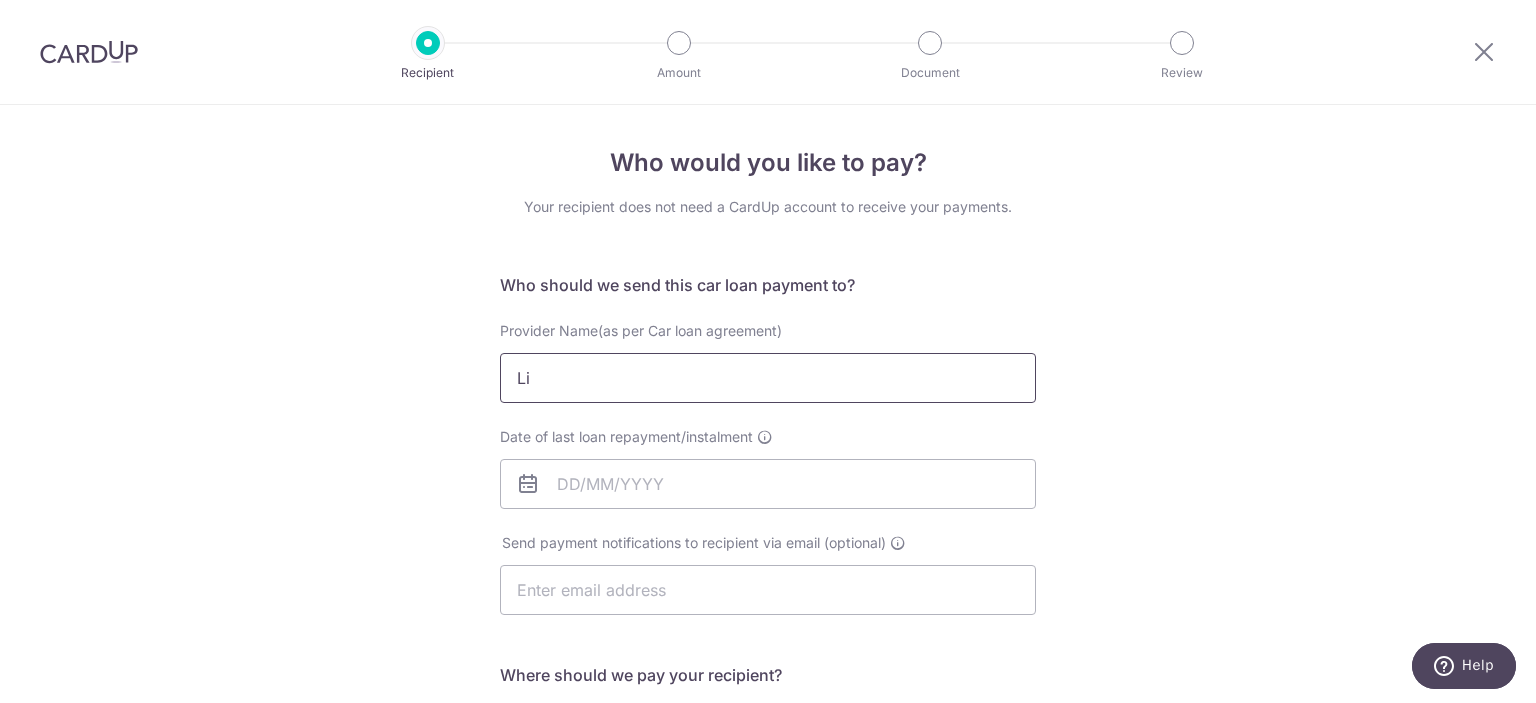 type on "L" 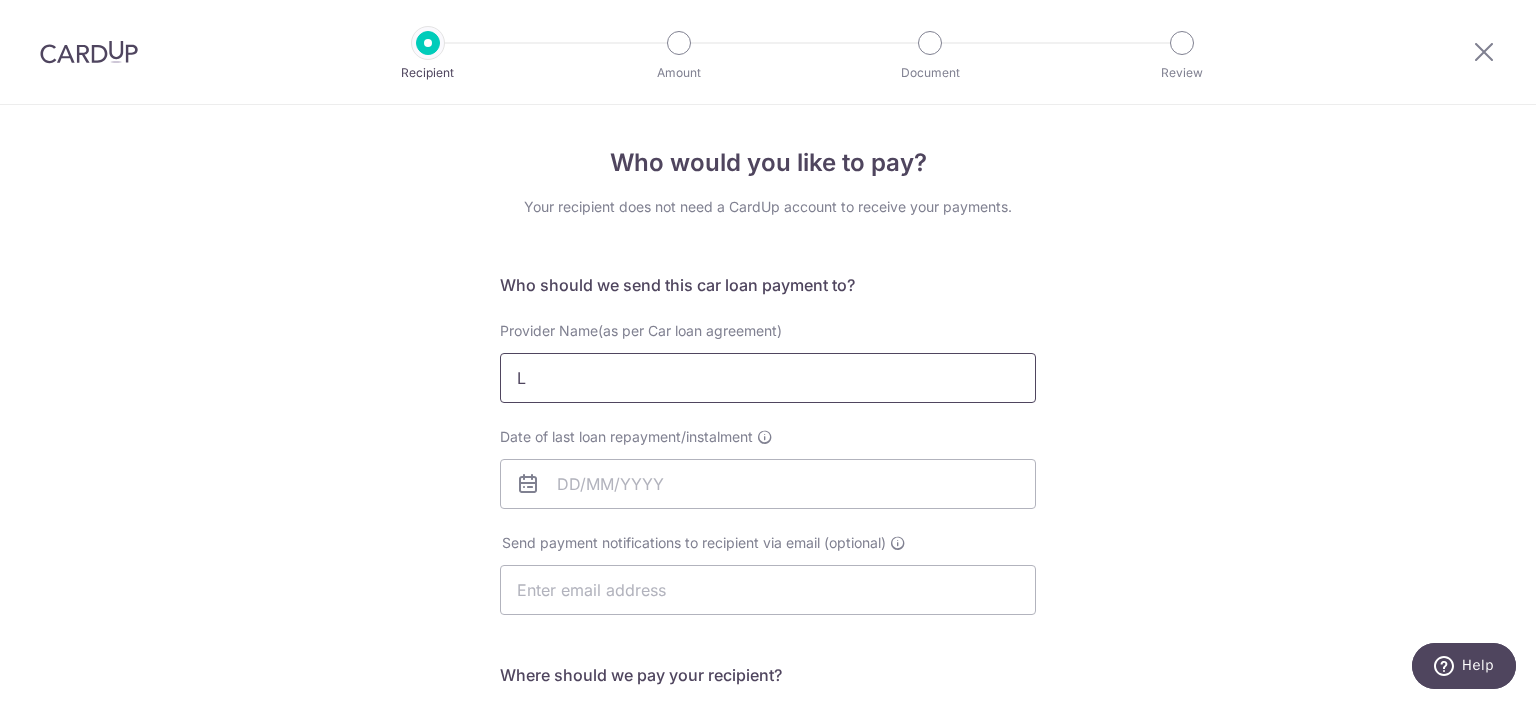 type 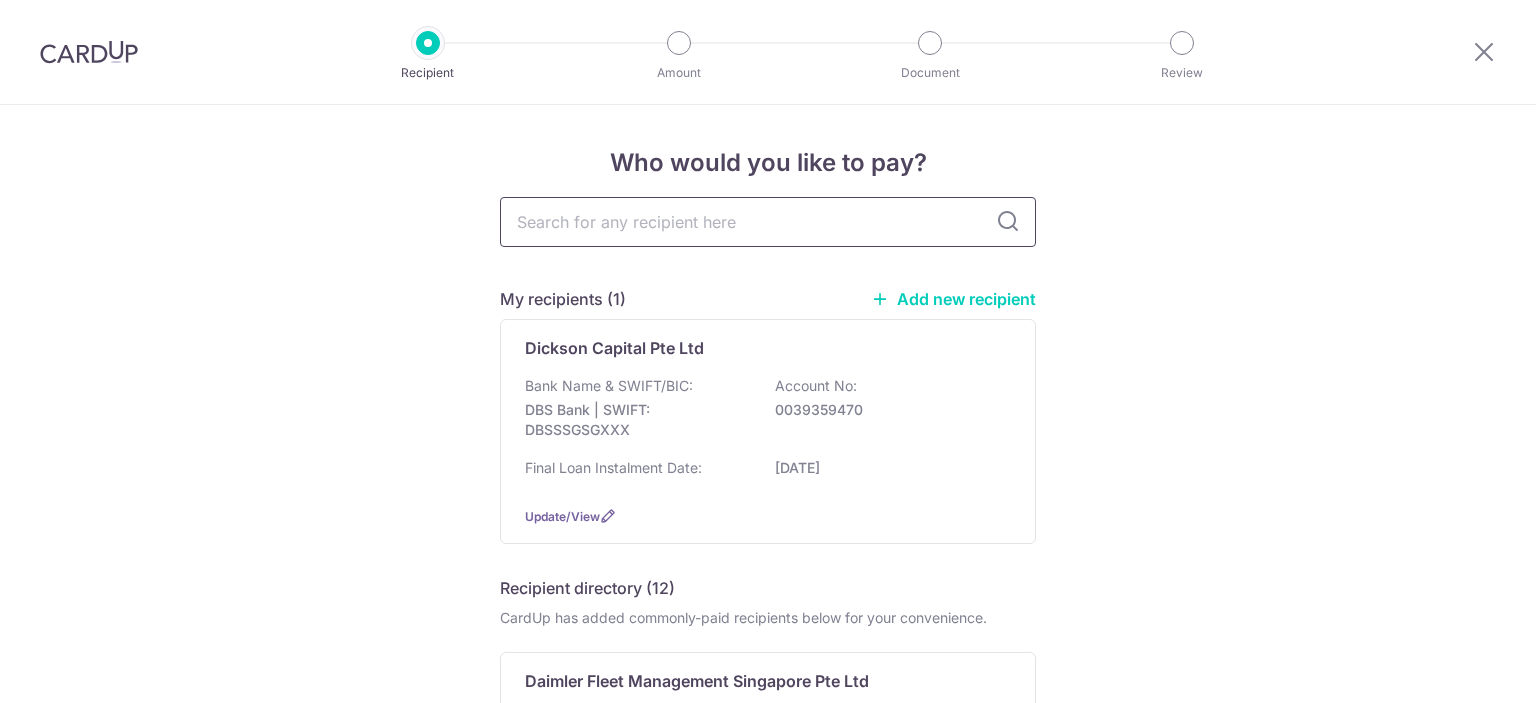 scroll, scrollTop: 0, scrollLeft: 0, axis: both 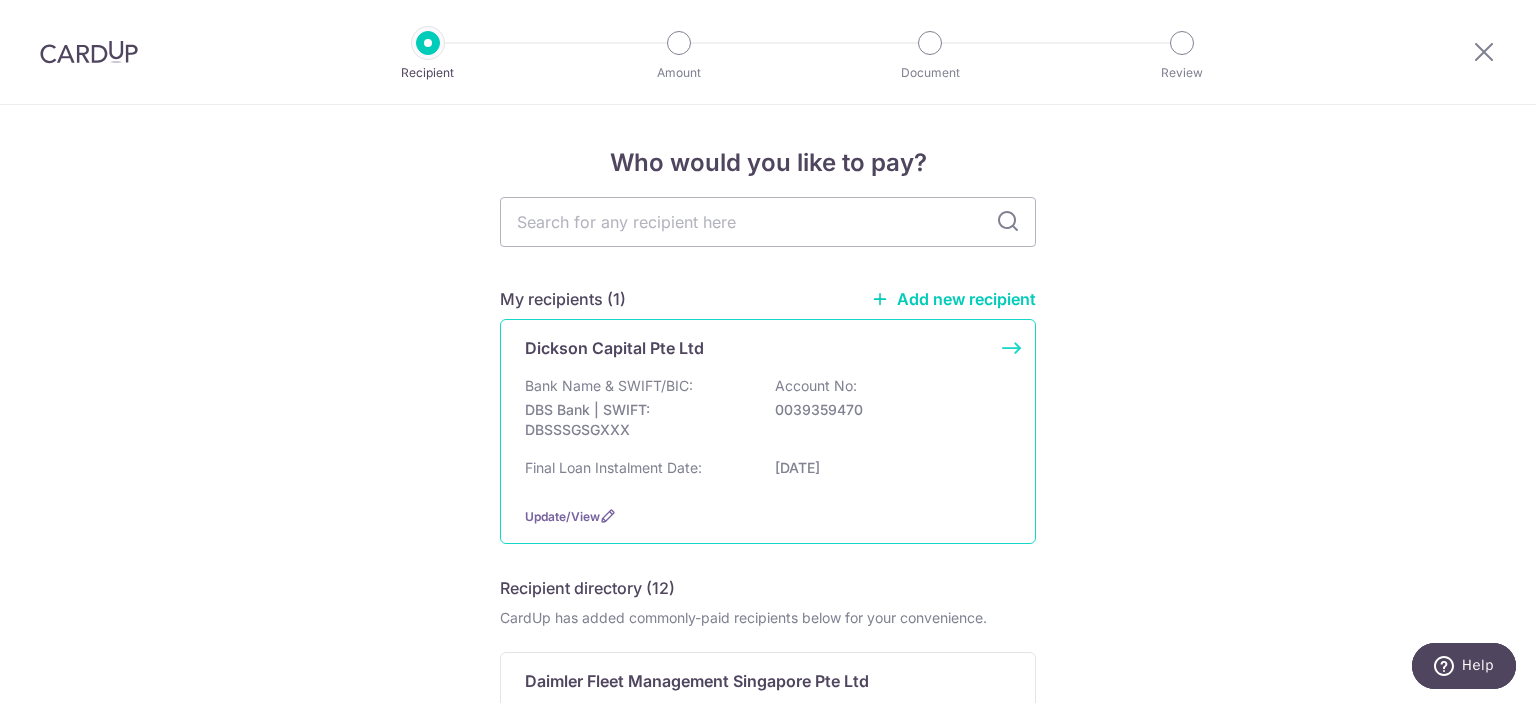click on "Bank Name & SWIFT/BIC:
DBS Bank | SWIFT: DBSSSGSGXXX
Account No:
0039359470" at bounding box center [768, 413] 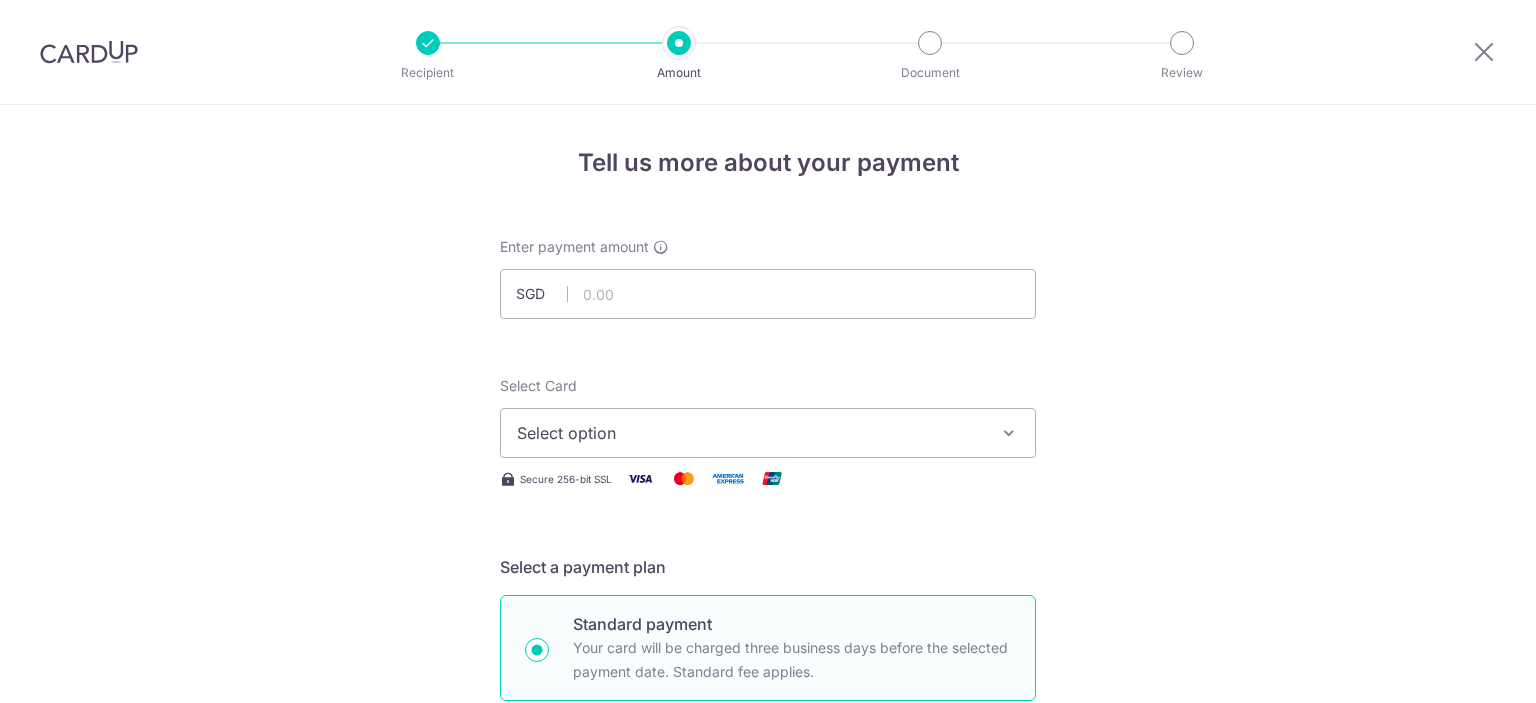 scroll, scrollTop: 0, scrollLeft: 0, axis: both 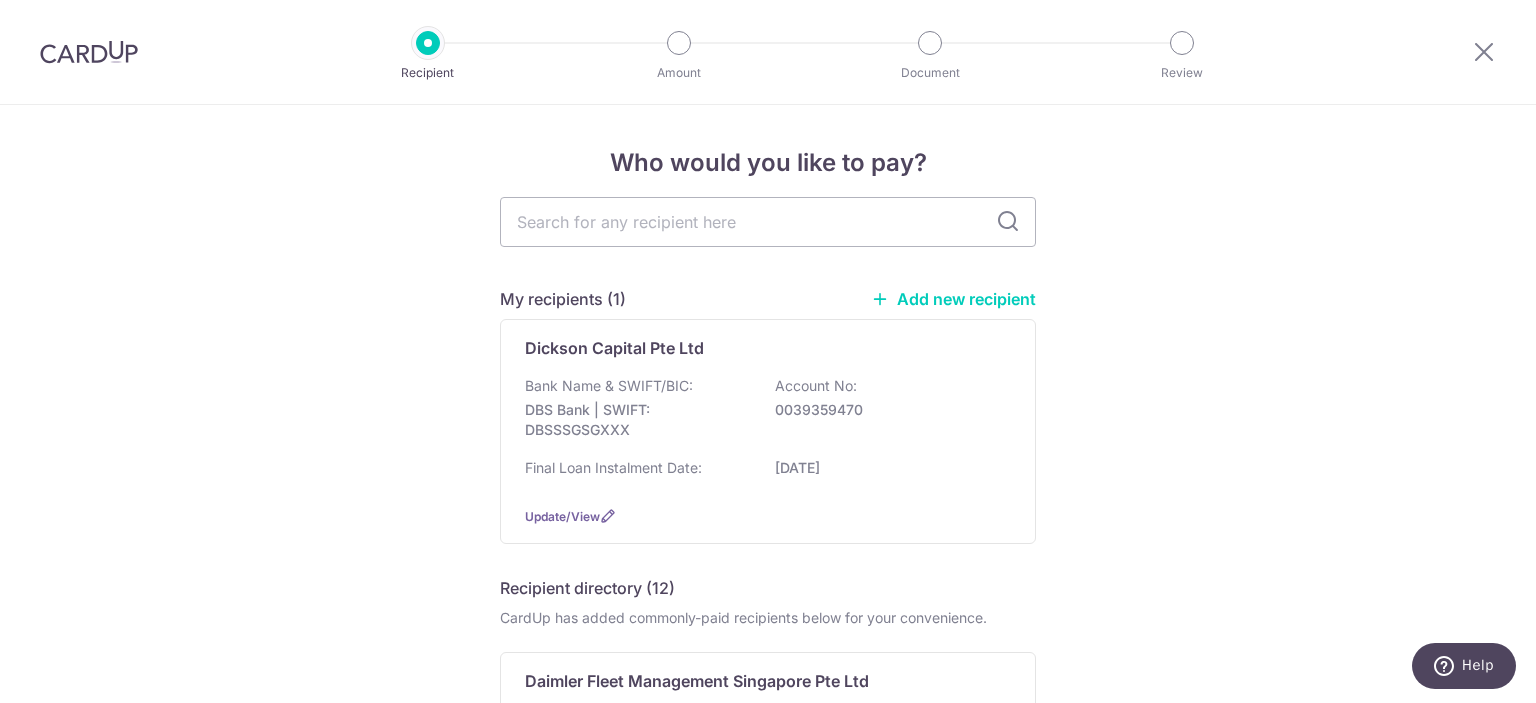 click on "Add new recipient" at bounding box center [953, 299] 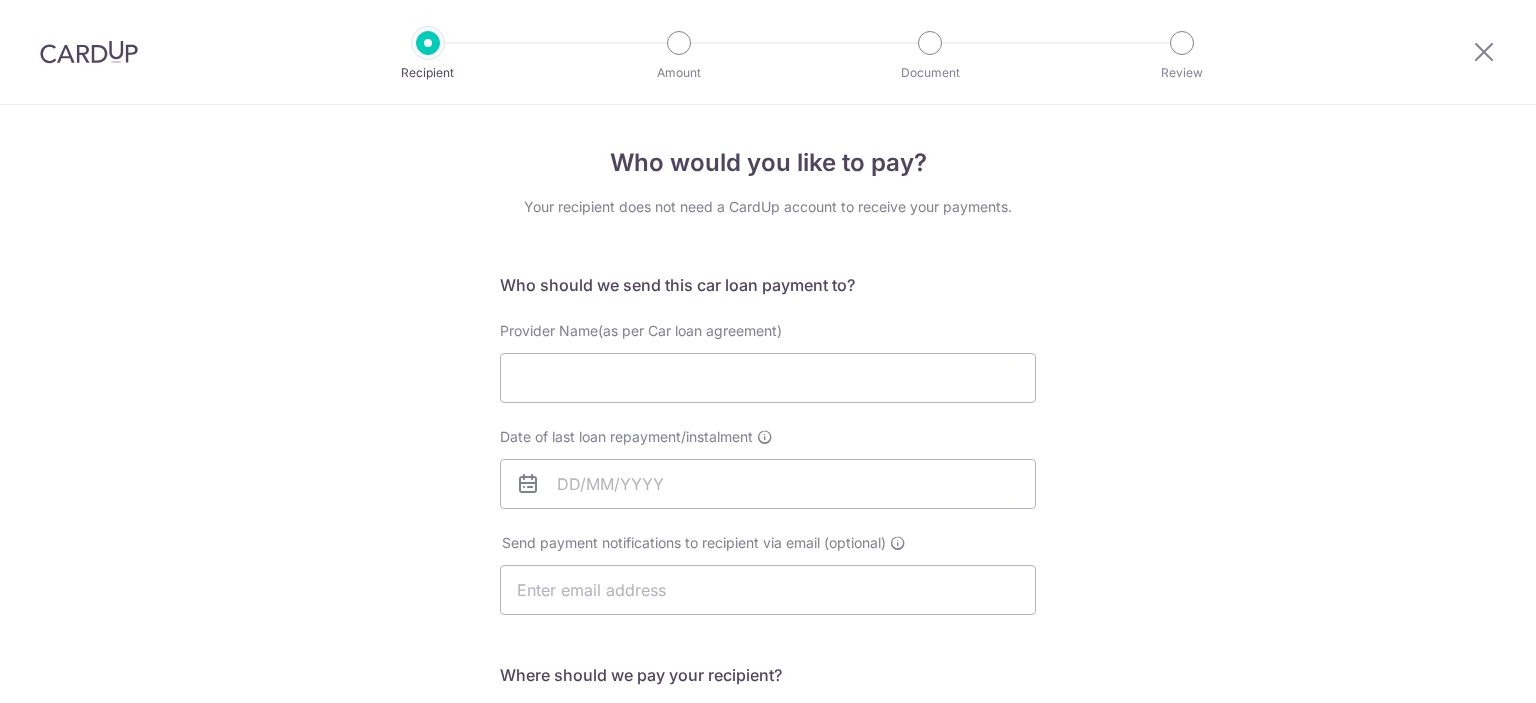 scroll, scrollTop: 0, scrollLeft: 0, axis: both 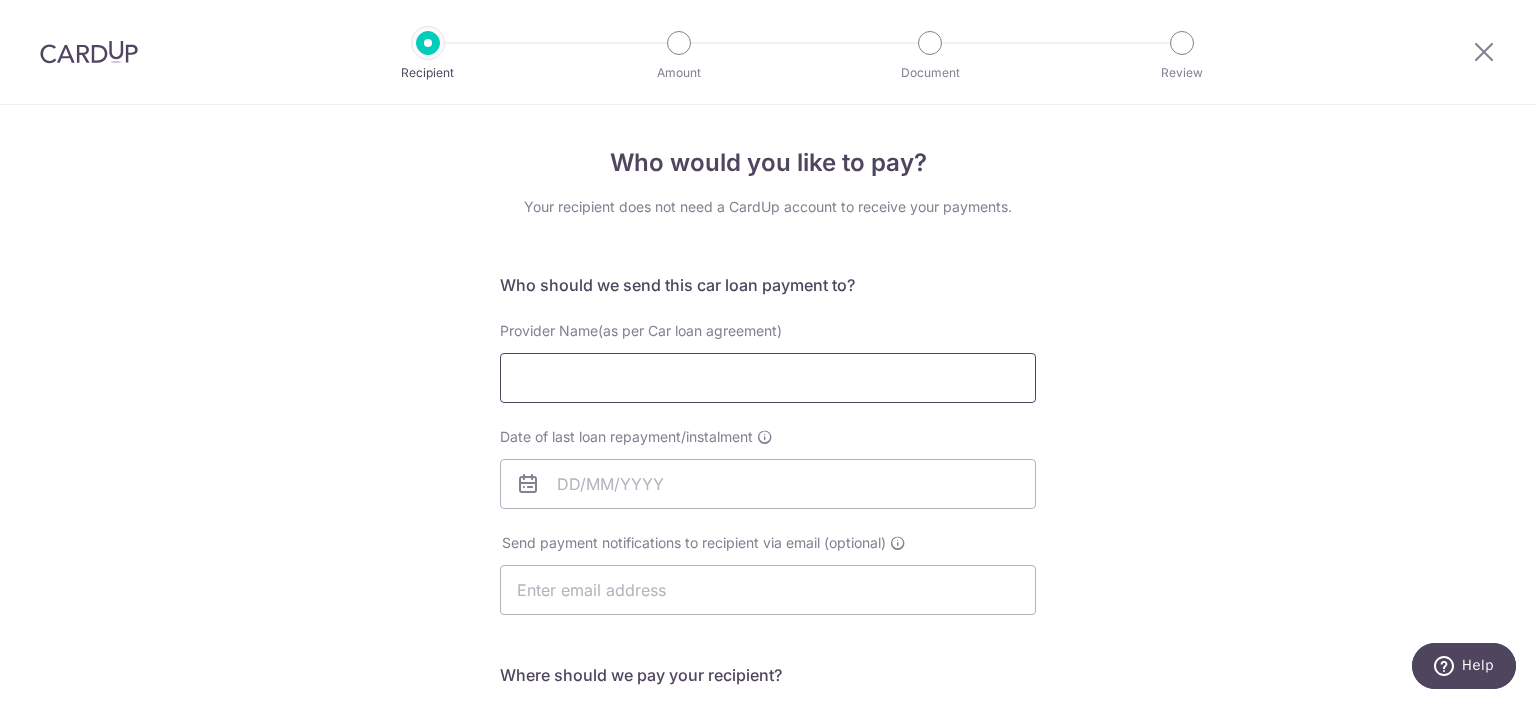 click on "Provider Name(as per Car loan agreement)" at bounding box center [768, 378] 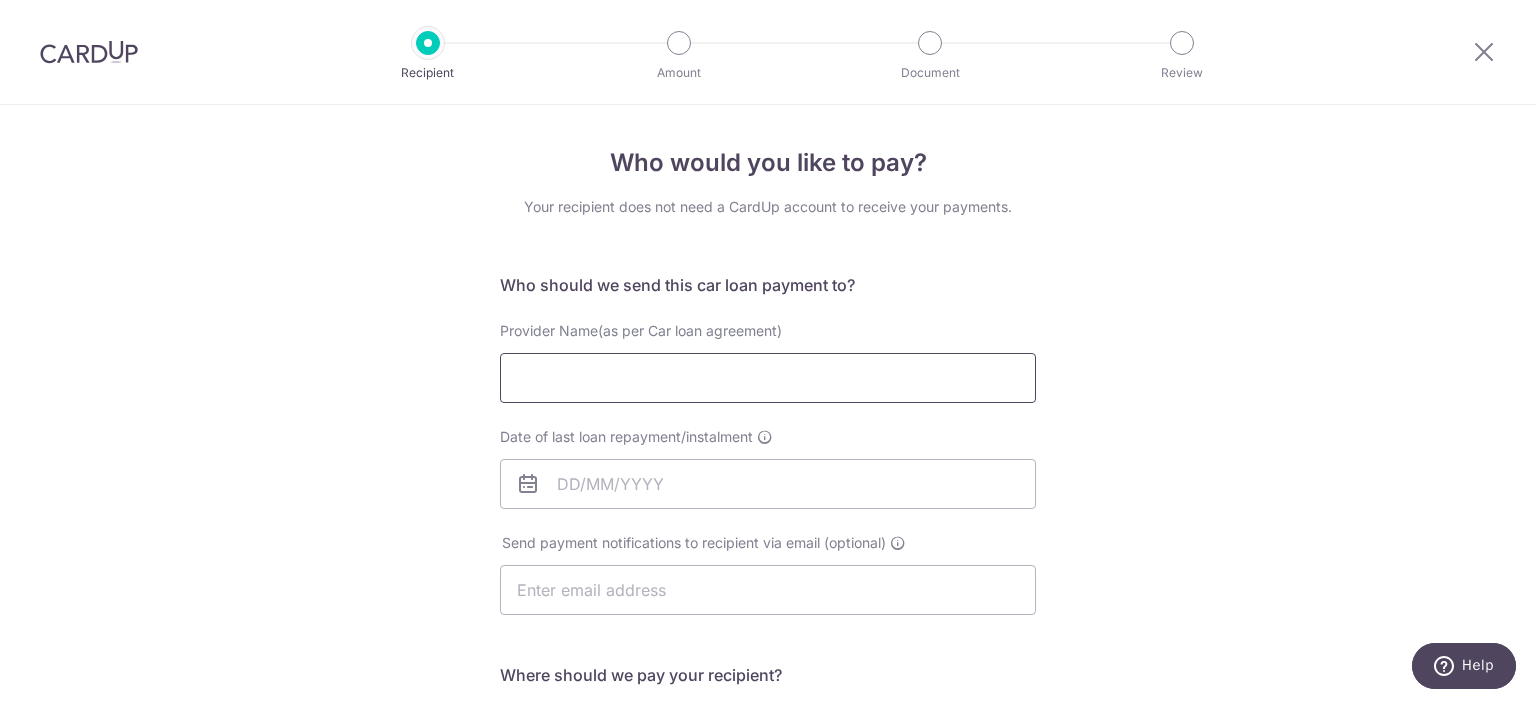 type on "Maybank Singapore Limited" 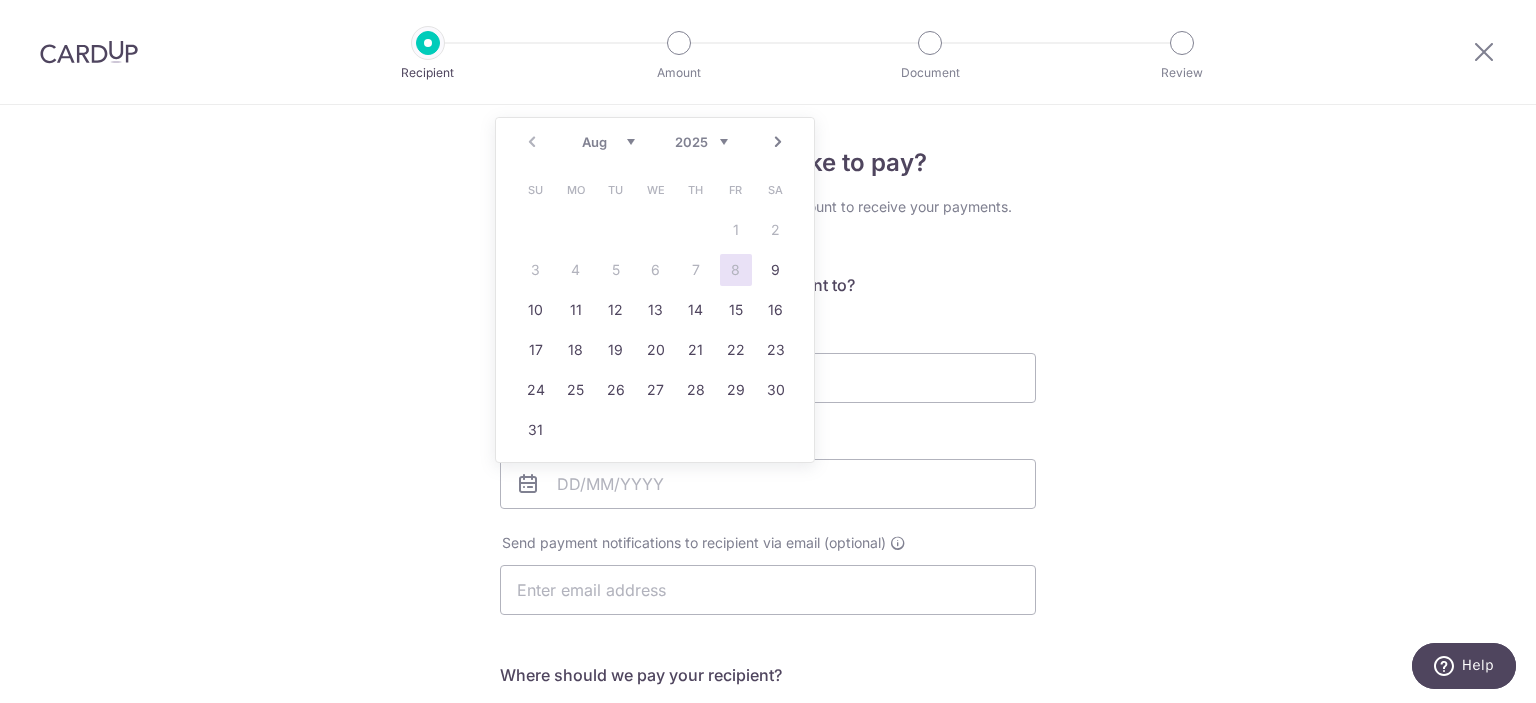click on "Who would you like to pay?
Your recipient does not need a CardUp account to receive your payments.
Who should we send this car loan payment to?
Provider Name(as per Car loan agreement)
Maybank Singapore Limited
Date of last loan repayment/instalment
Send payment notifications to recipient via email (optional)
translation missing: en.no key" at bounding box center (768, 654) 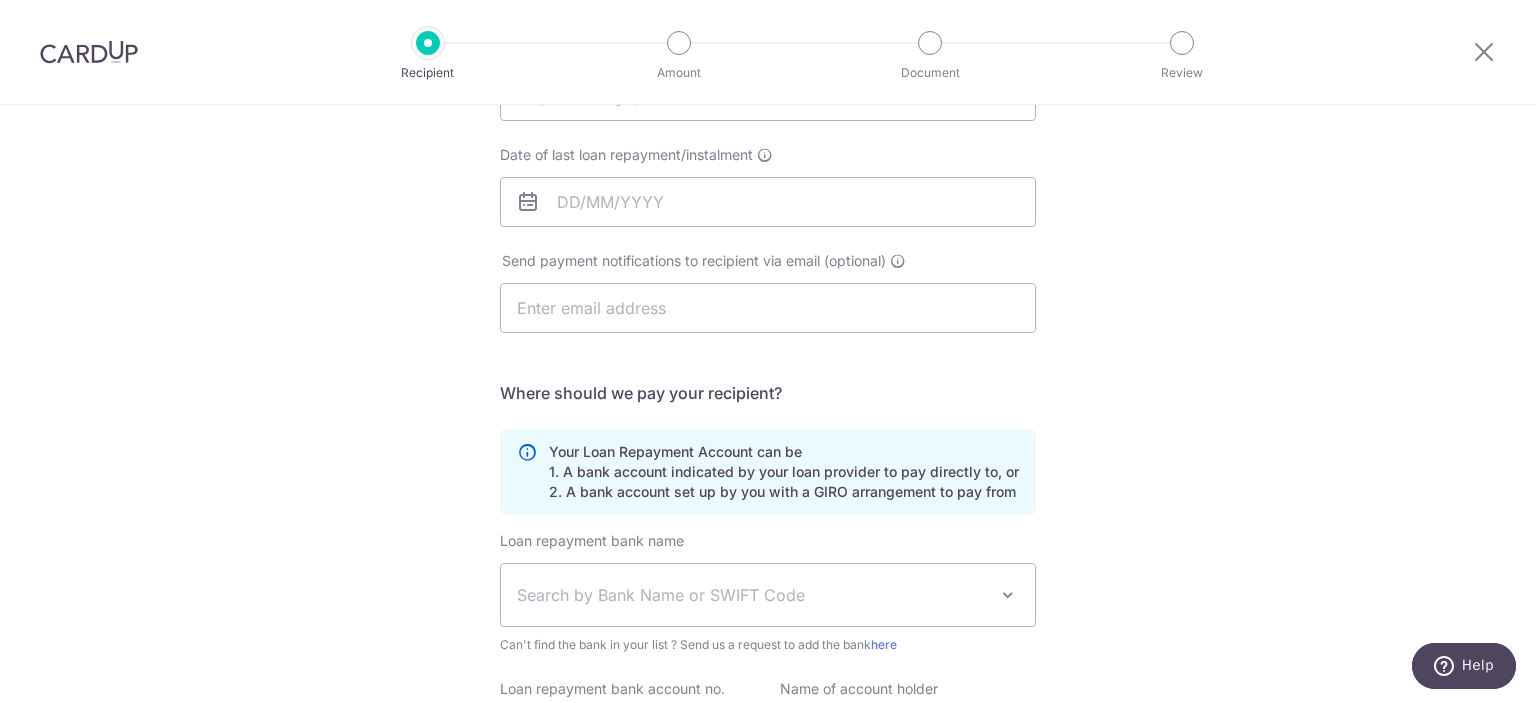 scroll, scrollTop: 300, scrollLeft: 0, axis: vertical 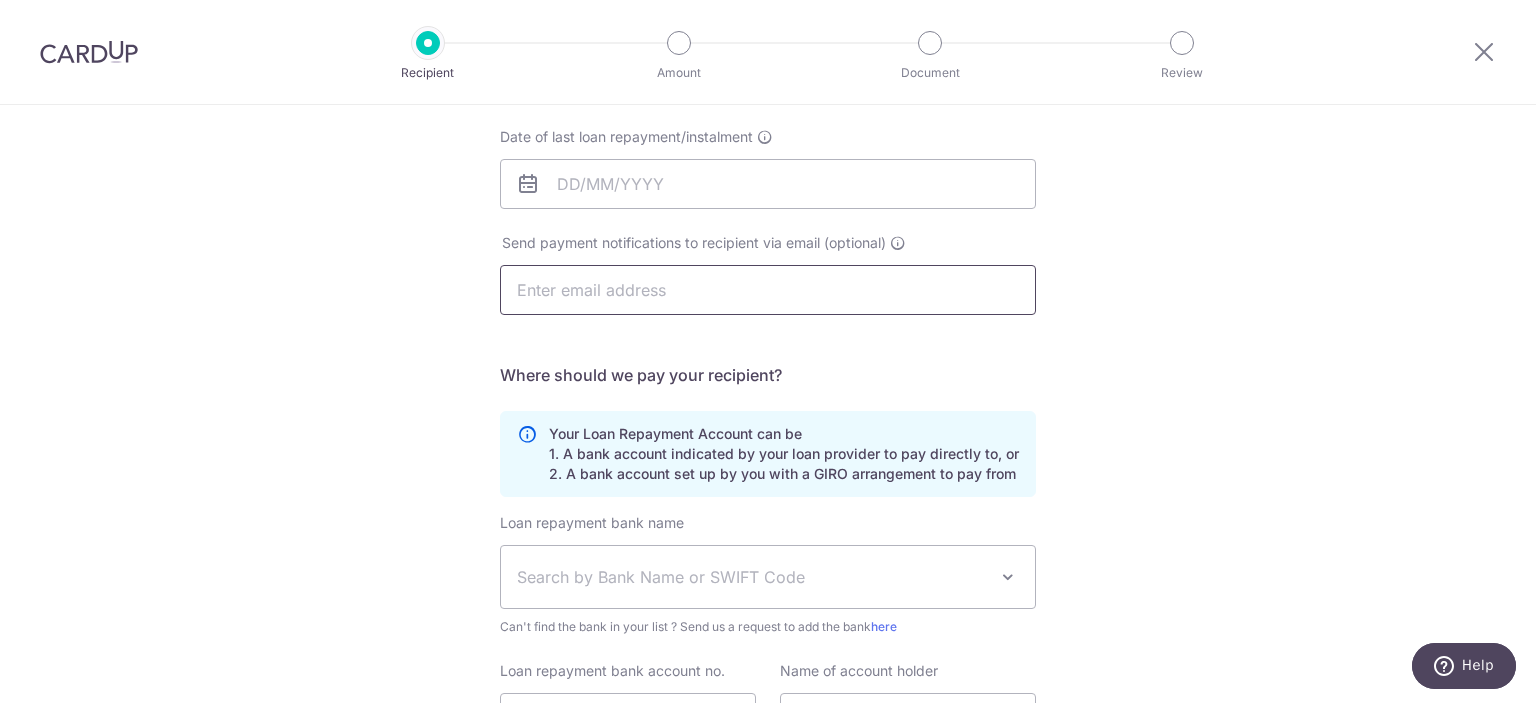 click at bounding box center [768, 290] 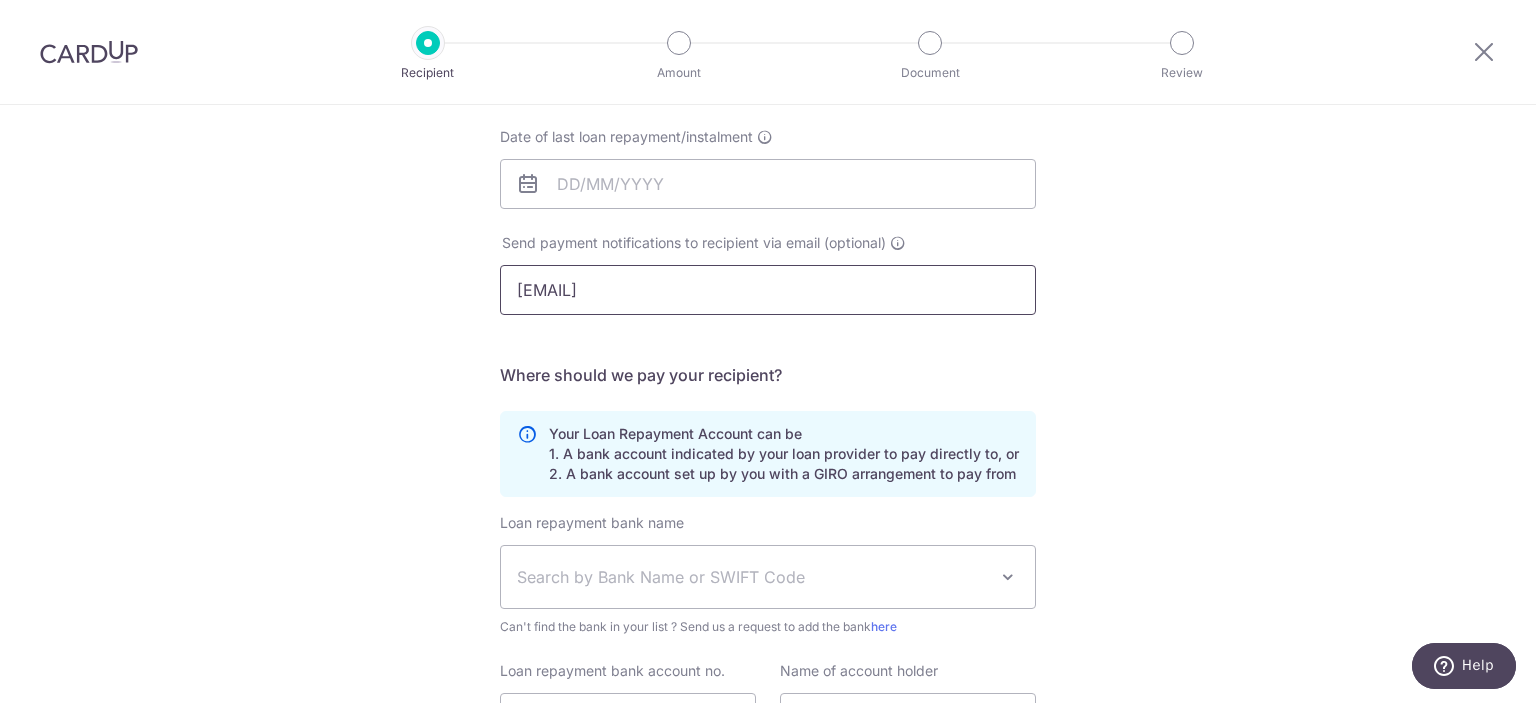 type on "[EMAIL]" 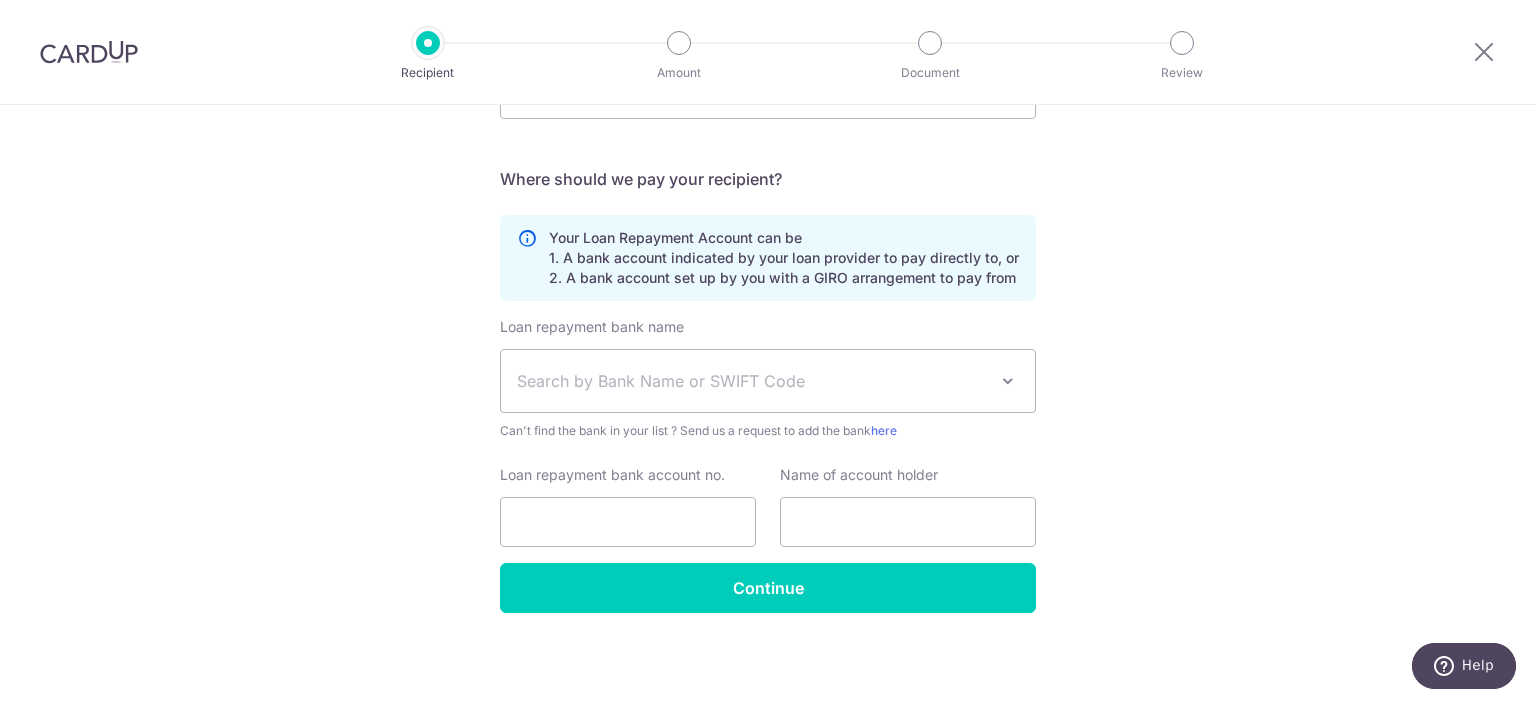 scroll, scrollTop: 499, scrollLeft: 0, axis: vertical 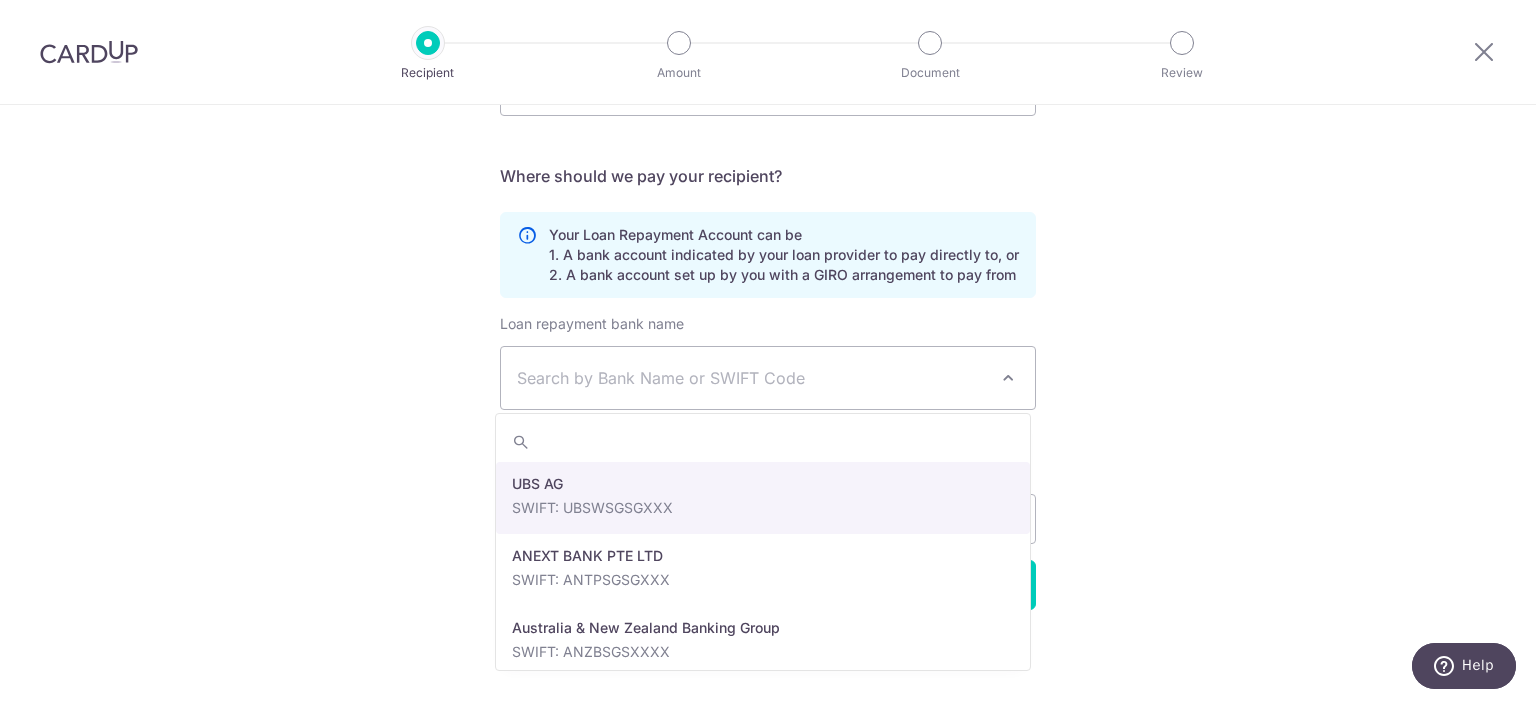click on "Search by Bank Name or SWIFT Code" at bounding box center [768, 378] 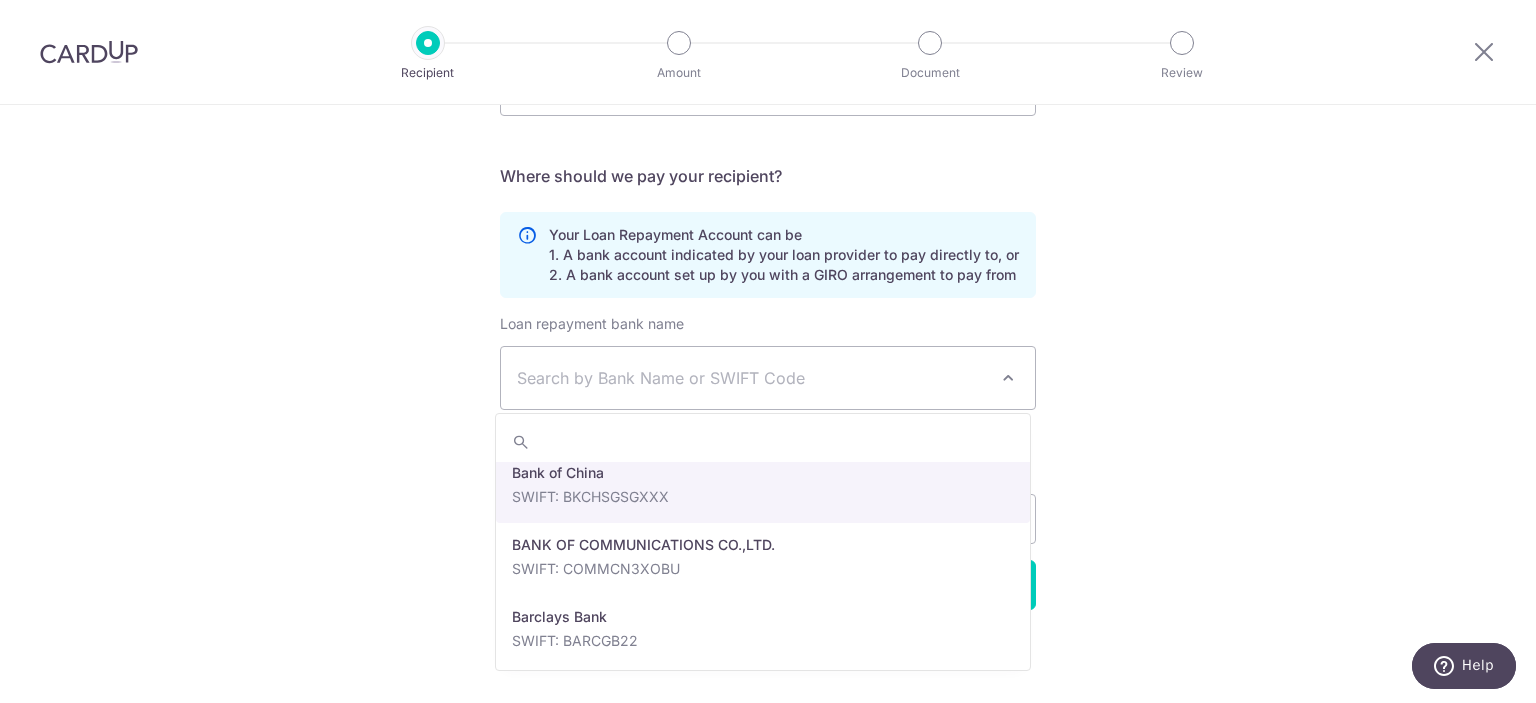 scroll, scrollTop: 300, scrollLeft: 0, axis: vertical 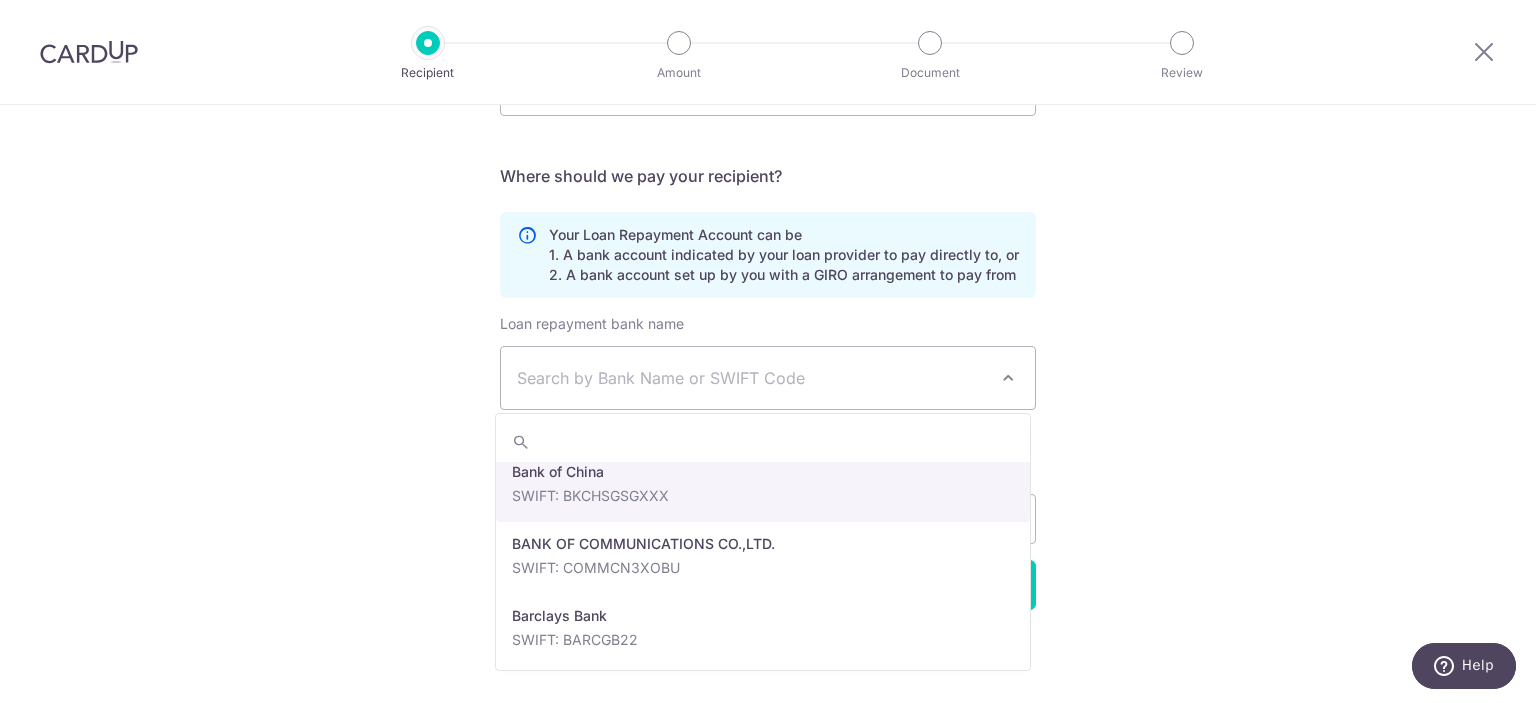 click on "Search by Bank Name or SWIFT Code" at bounding box center [768, 378] 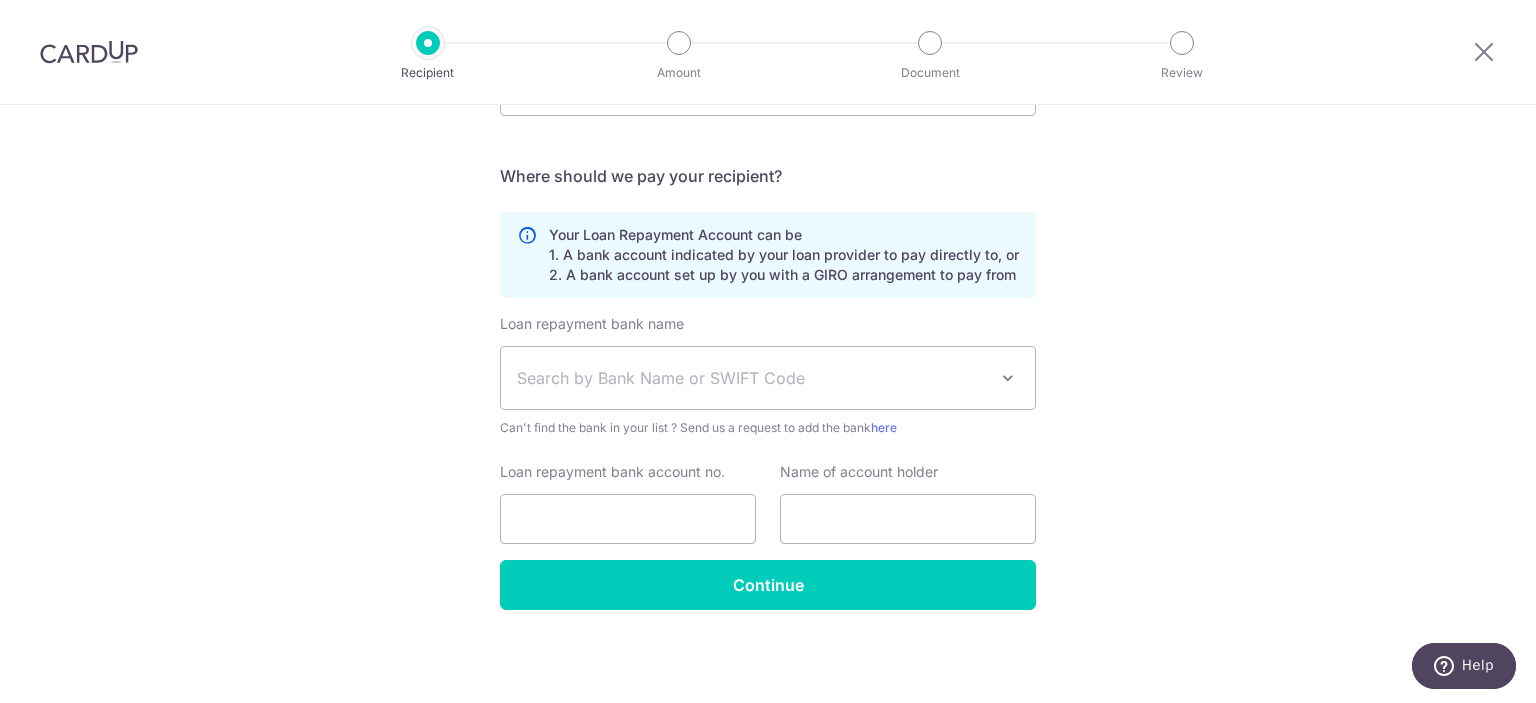 click on "Search by Bank Name or SWIFT Code" at bounding box center [752, 378] 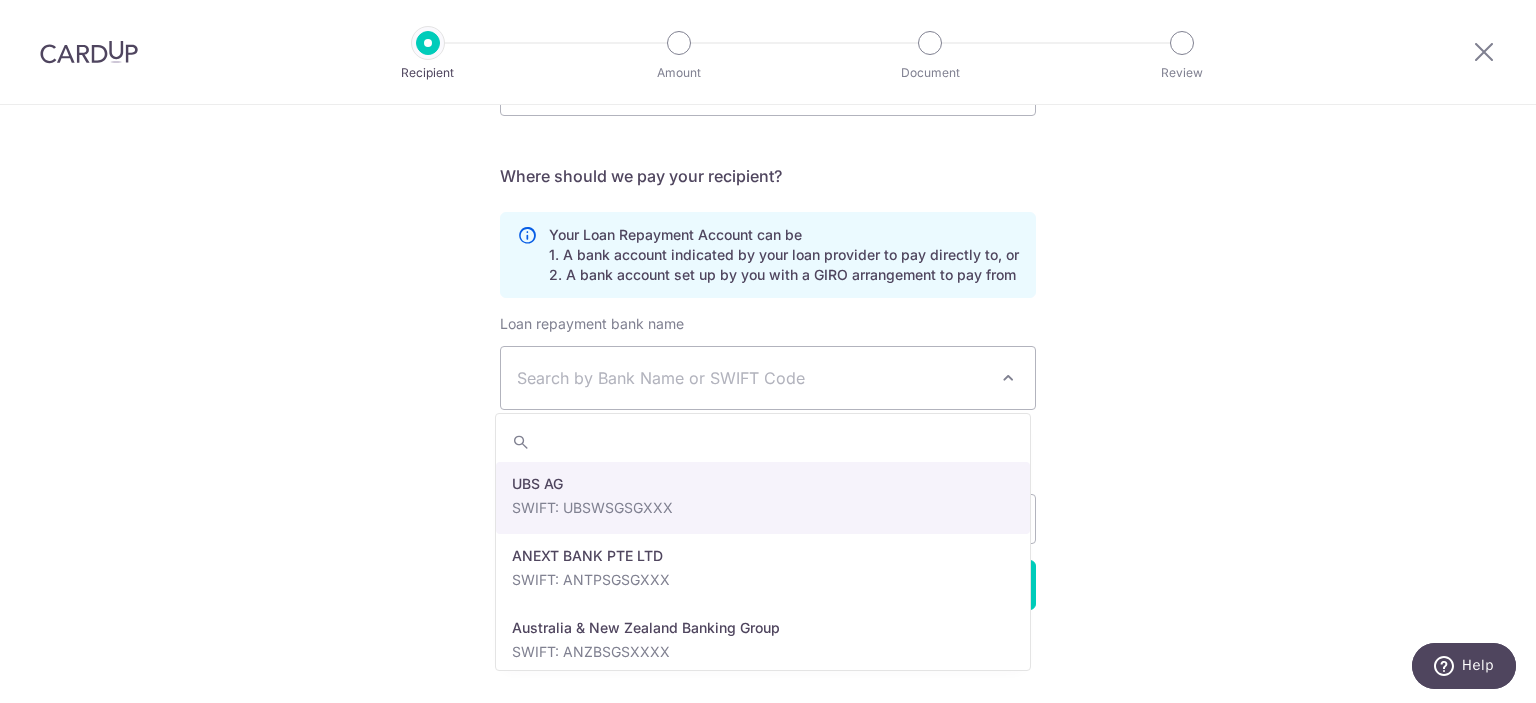 click at bounding box center [763, 442] 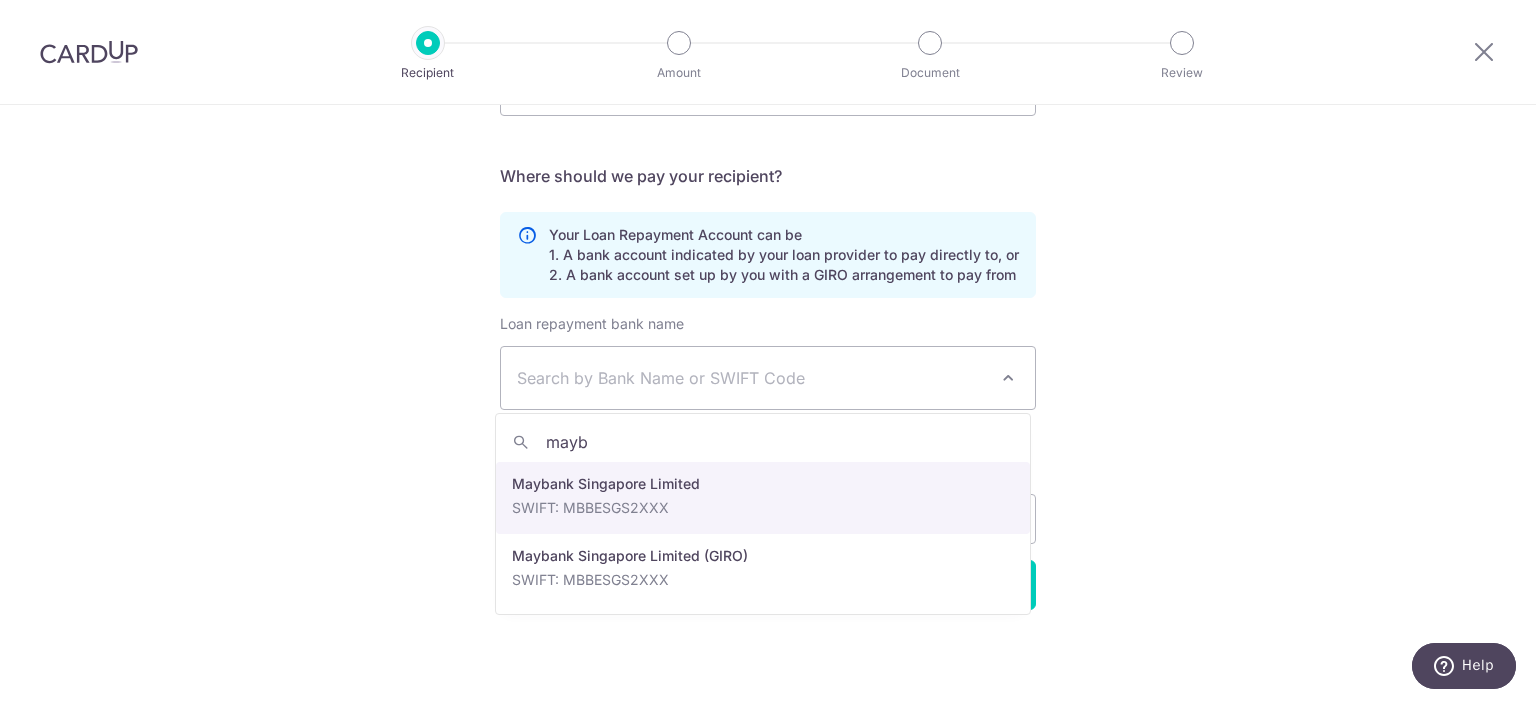 type on "mayb" 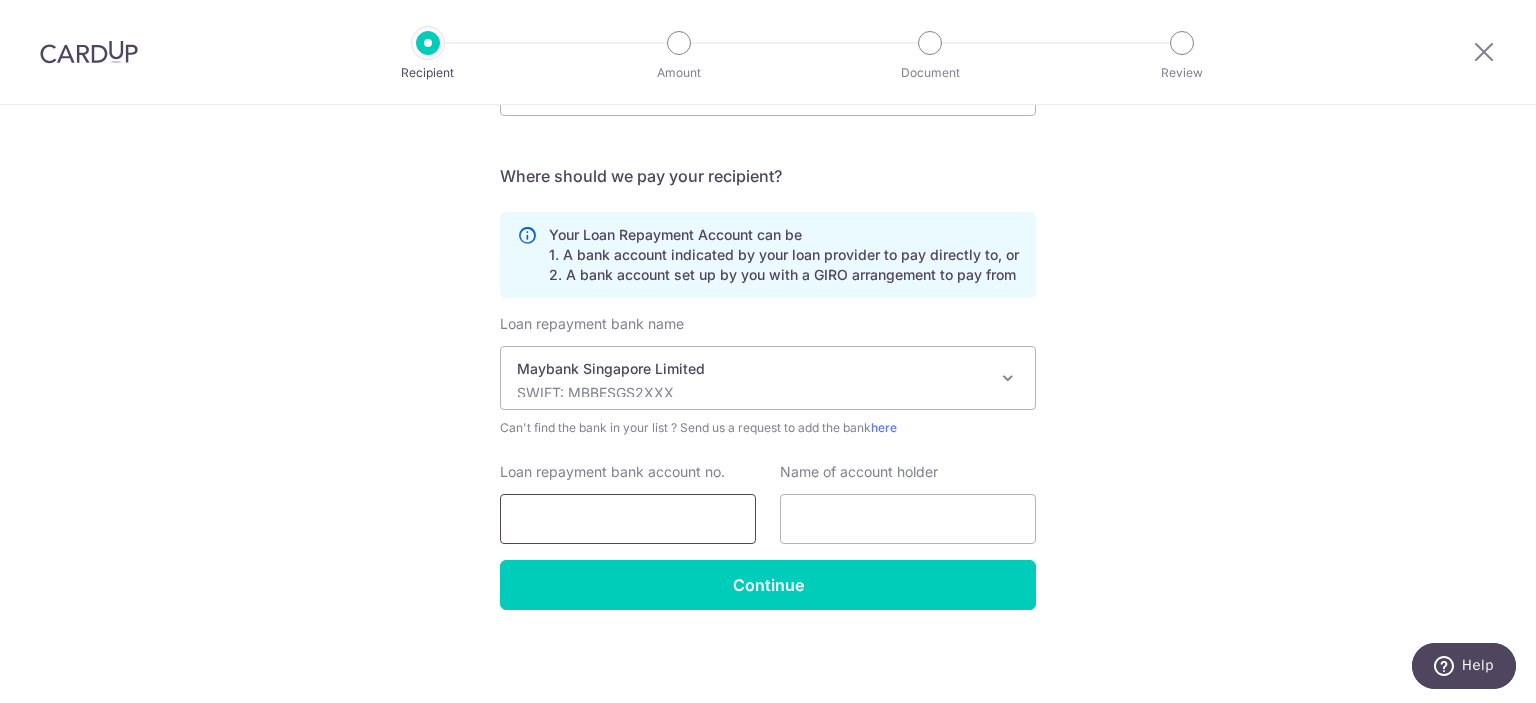 click on "Loan repayment bank account no." at bounding box center [628, 519] 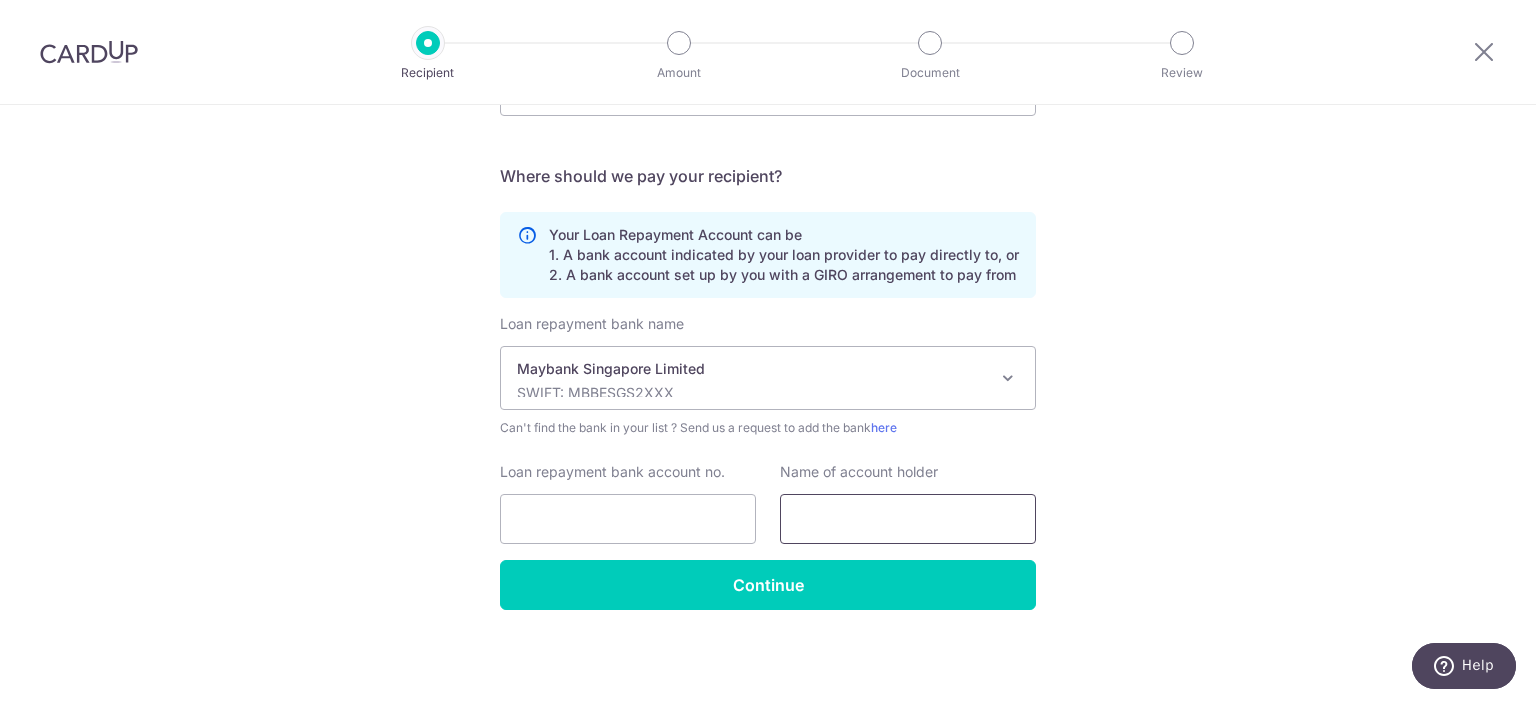 click at bounding box center [908, 519] 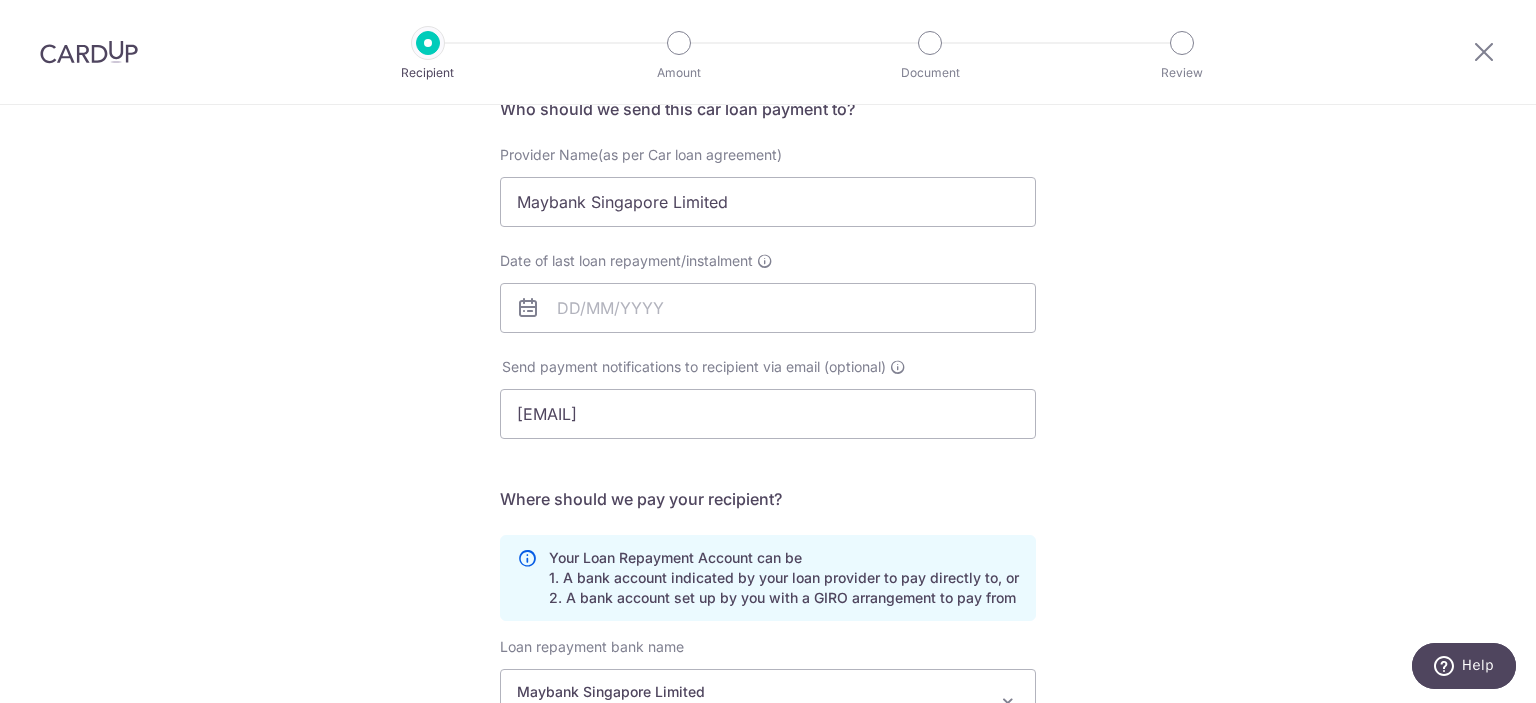 scroll, scrollTop: 175, scrollLeft: 0, axis: vertical 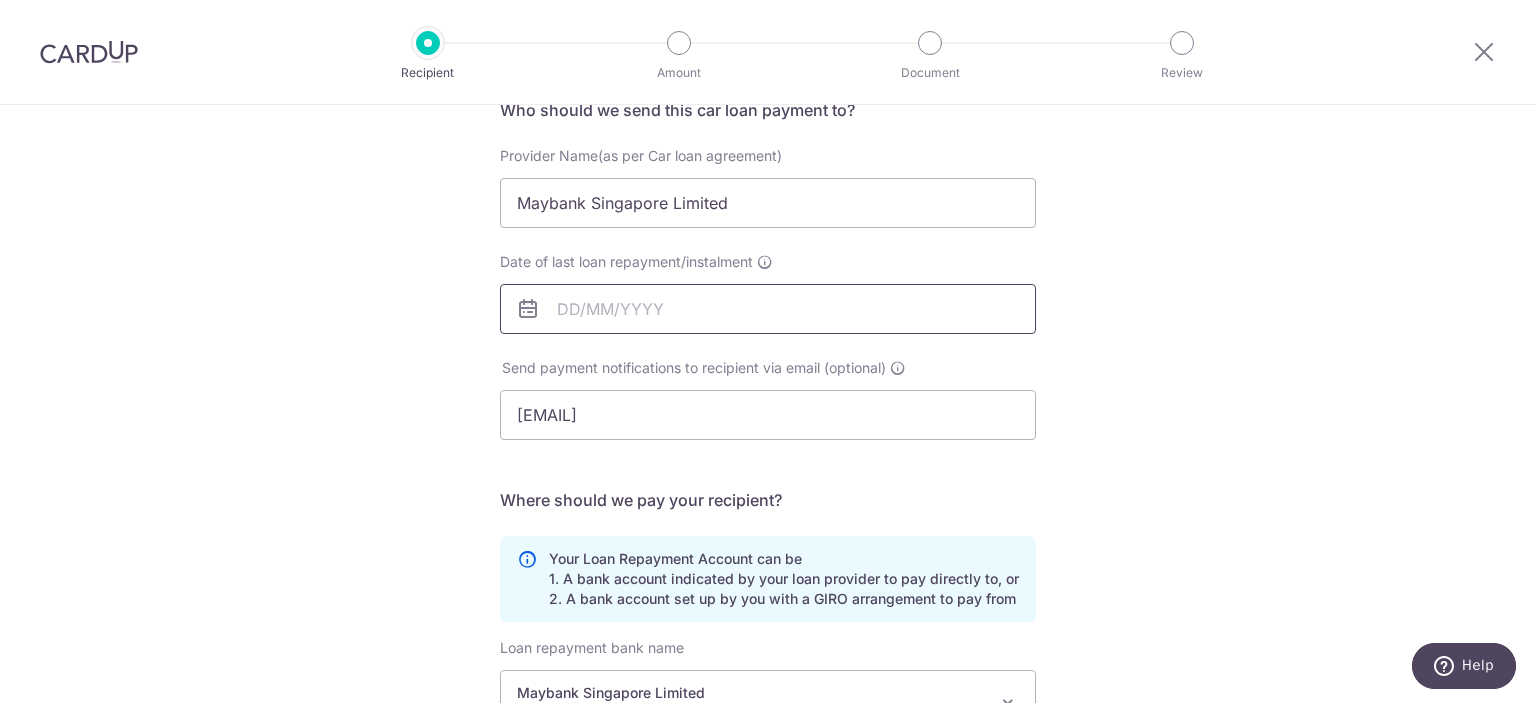 click on "Date of last loan repayment/instalment" at bounding box center (768, 309) 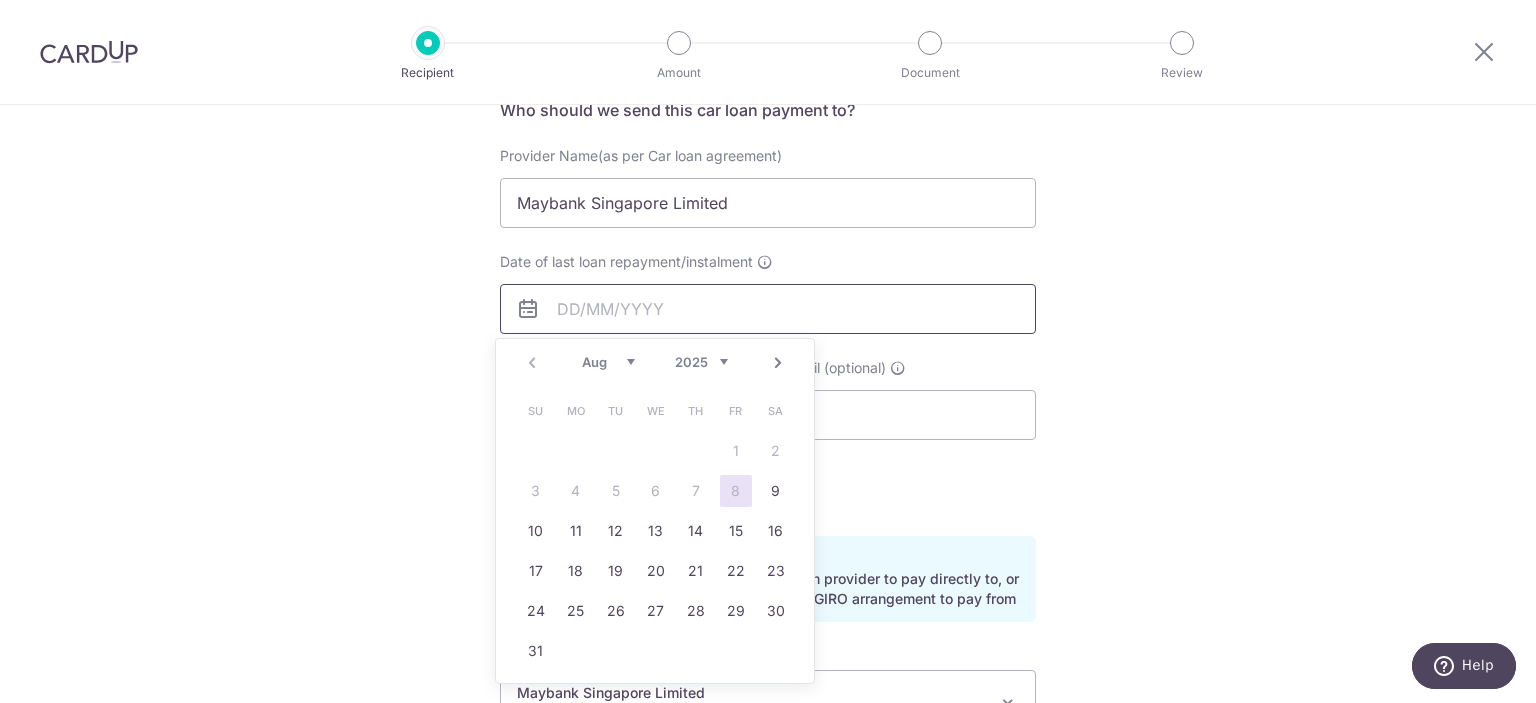 click on "Date of last loan repayment/instalment" at bounding box center (768, 309) 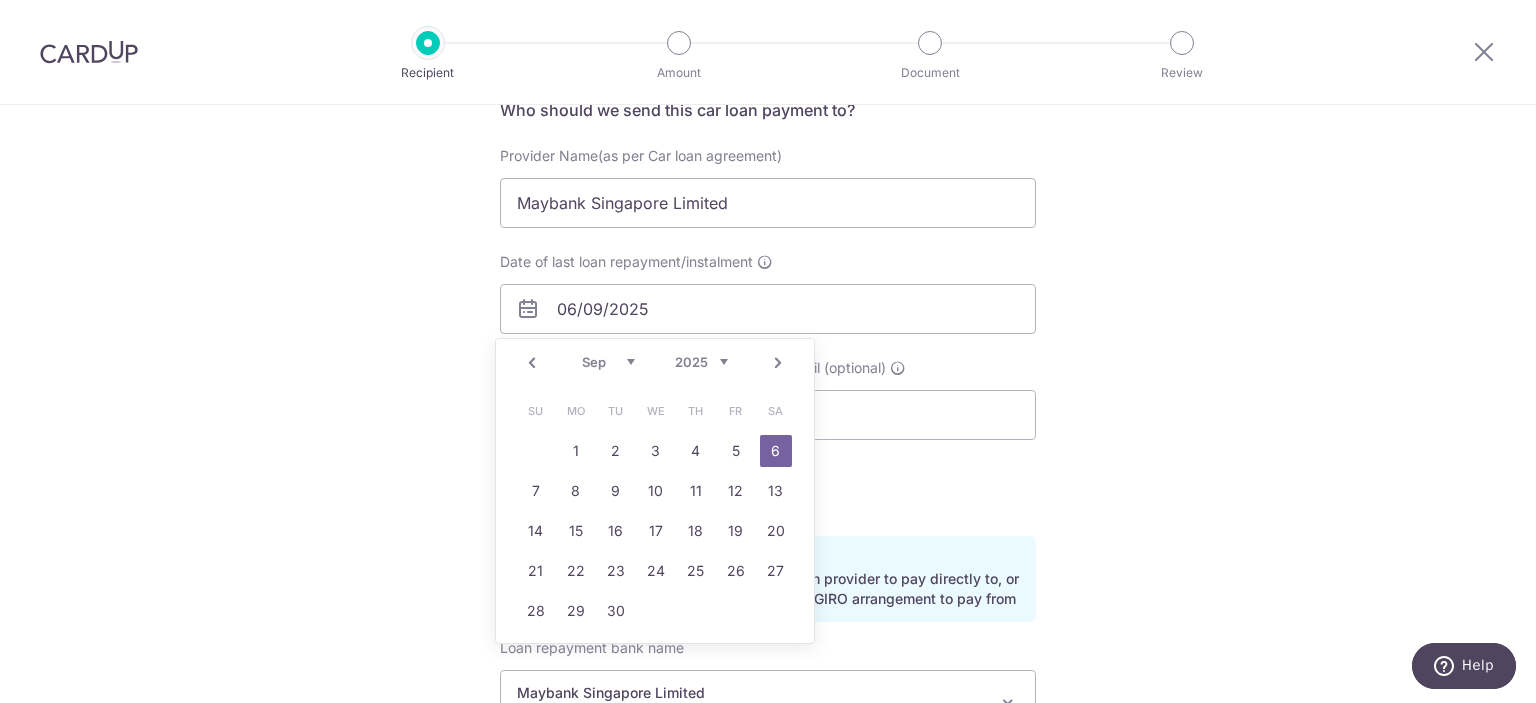 click on "Who would you like to pay?
Your recipient does not need a CardUp account to receive your payments.
Who should we send this car loan payment to?
Provider Name(as per Car loan agreement)
Maybank Singapore Limited
Date of last loan repayment/instalment
[DATE]
Send payment notifications to recipient via email (optional)
[EMAIL]" at bounding box center (768, 479) 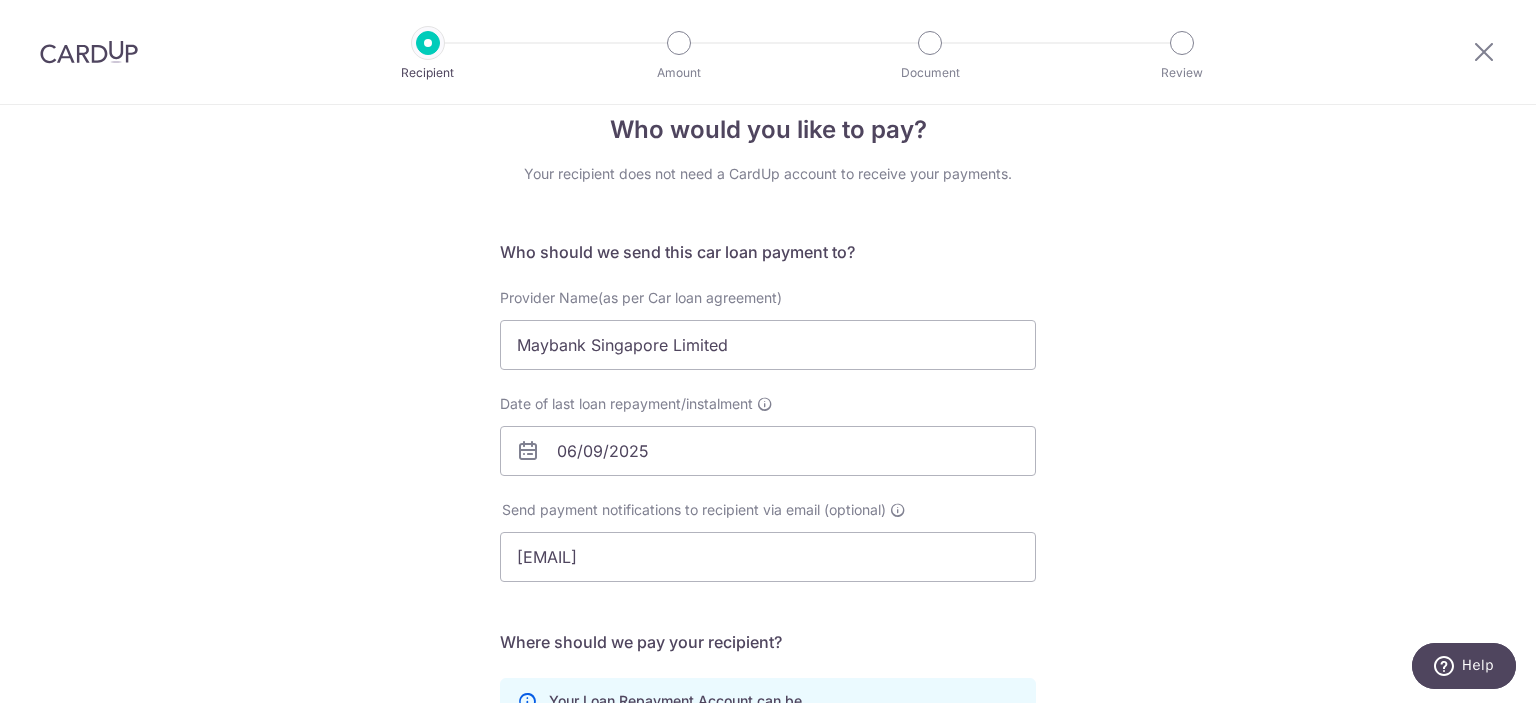 scroll, scrollTop: 0, scrollLeft: 0, axis: both 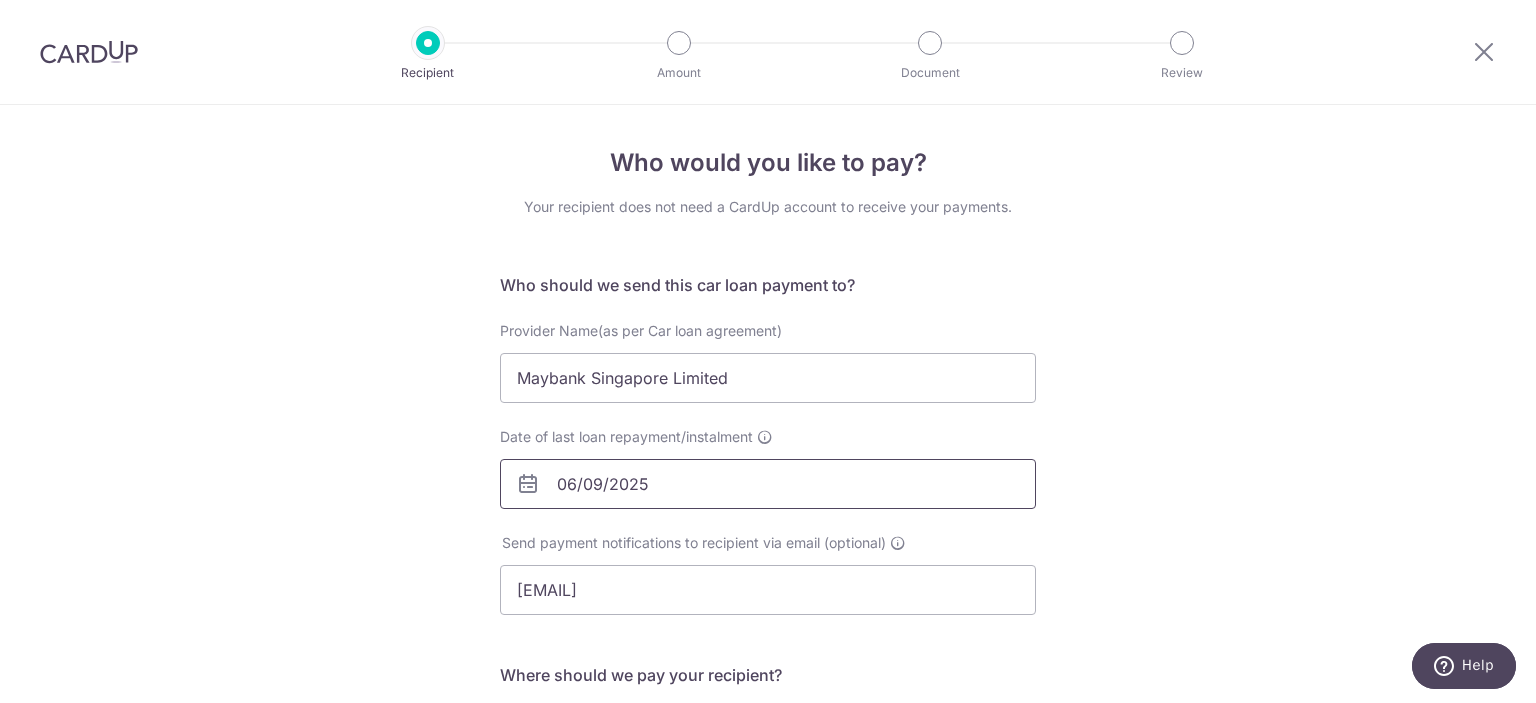 click on "06/09/2025" at bounding box center (768, 484) 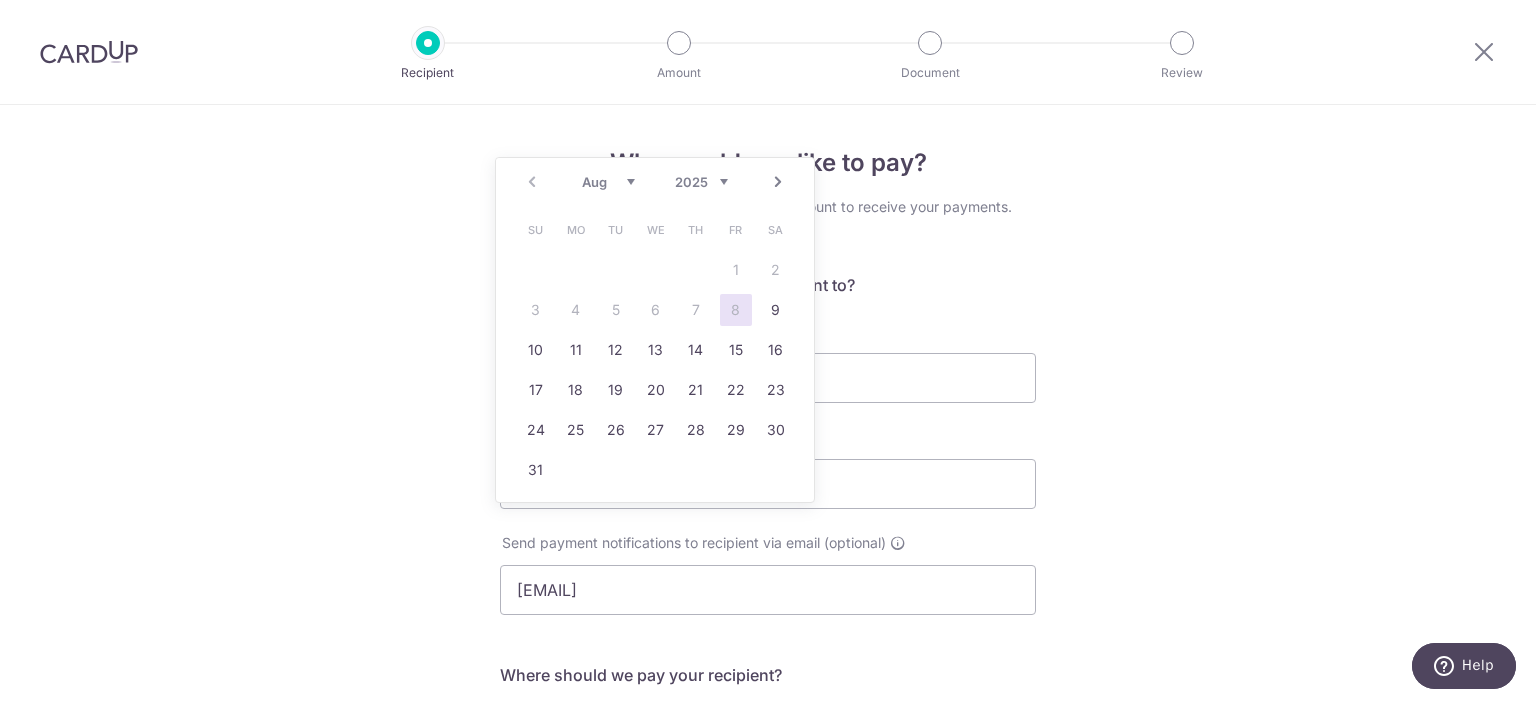 click on "Who would you like to pay?
Your recipient does not need a CardUp account to receive your payments.
Who should we send this car loan payment to?
Provider Name(as per Car loan agreement)
Maybank Singapore Limited
Date of last loan repayment/instalment
[DATE]
Send payment notifications to recipient via email (optional)
[EMAIL]" at bounding box center (768, 654) 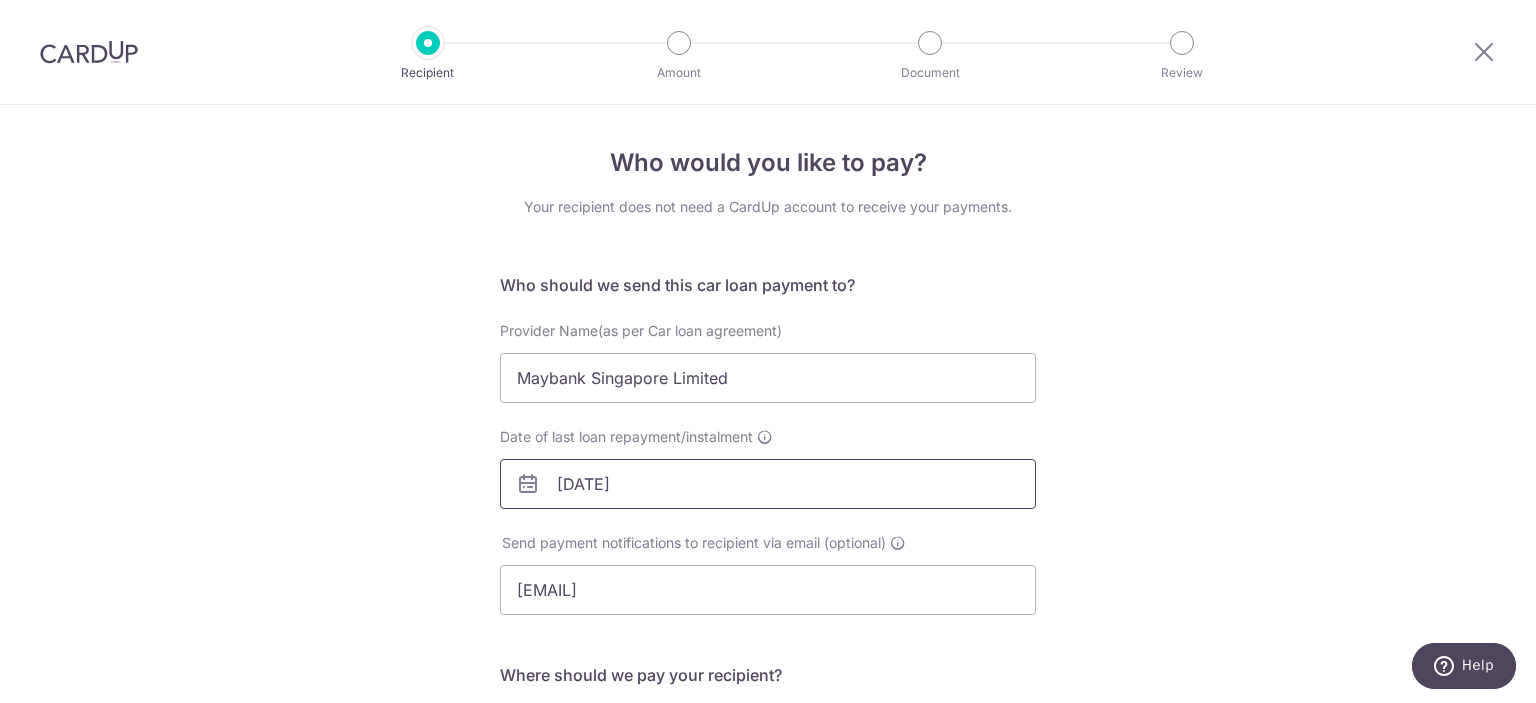 click on "[DATE]" at bounding box center (768, 484) 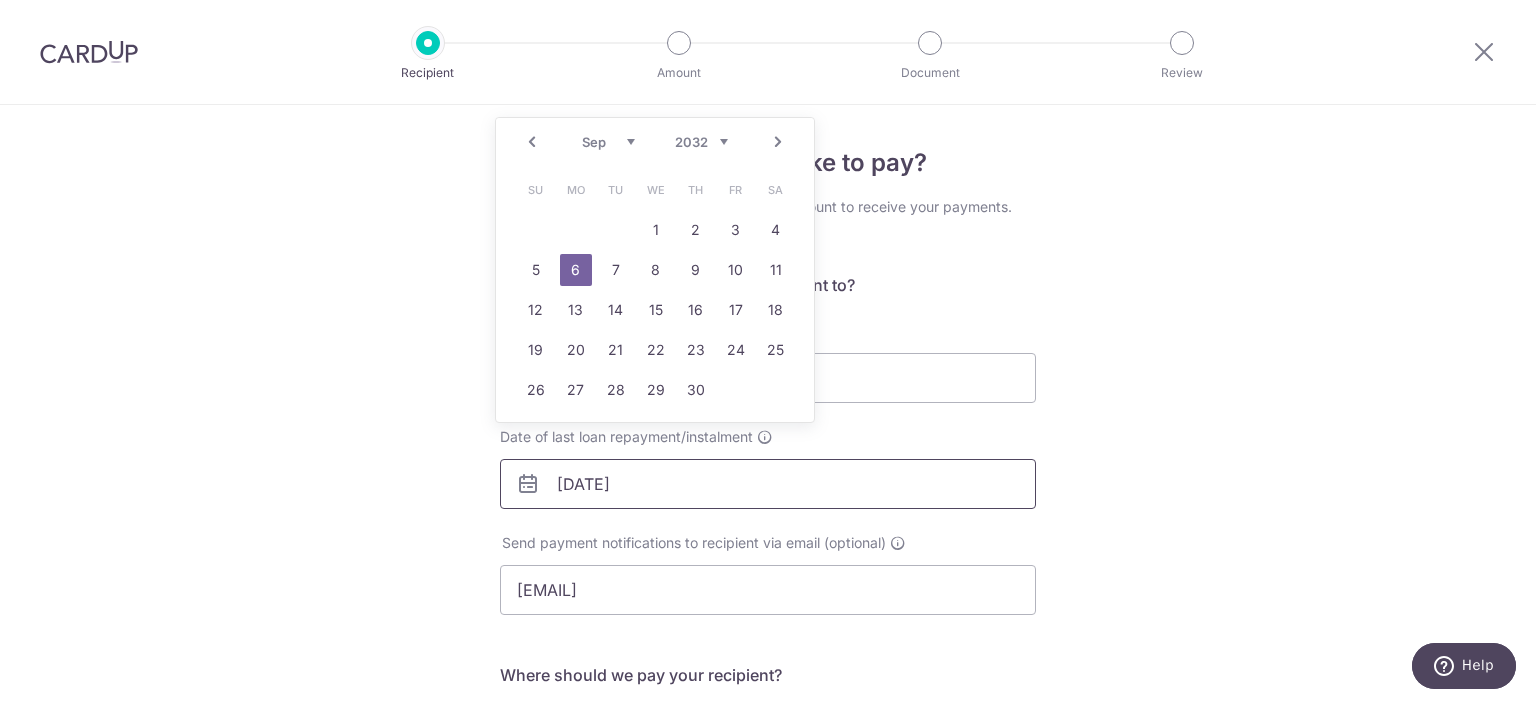 type on "[DATE]" 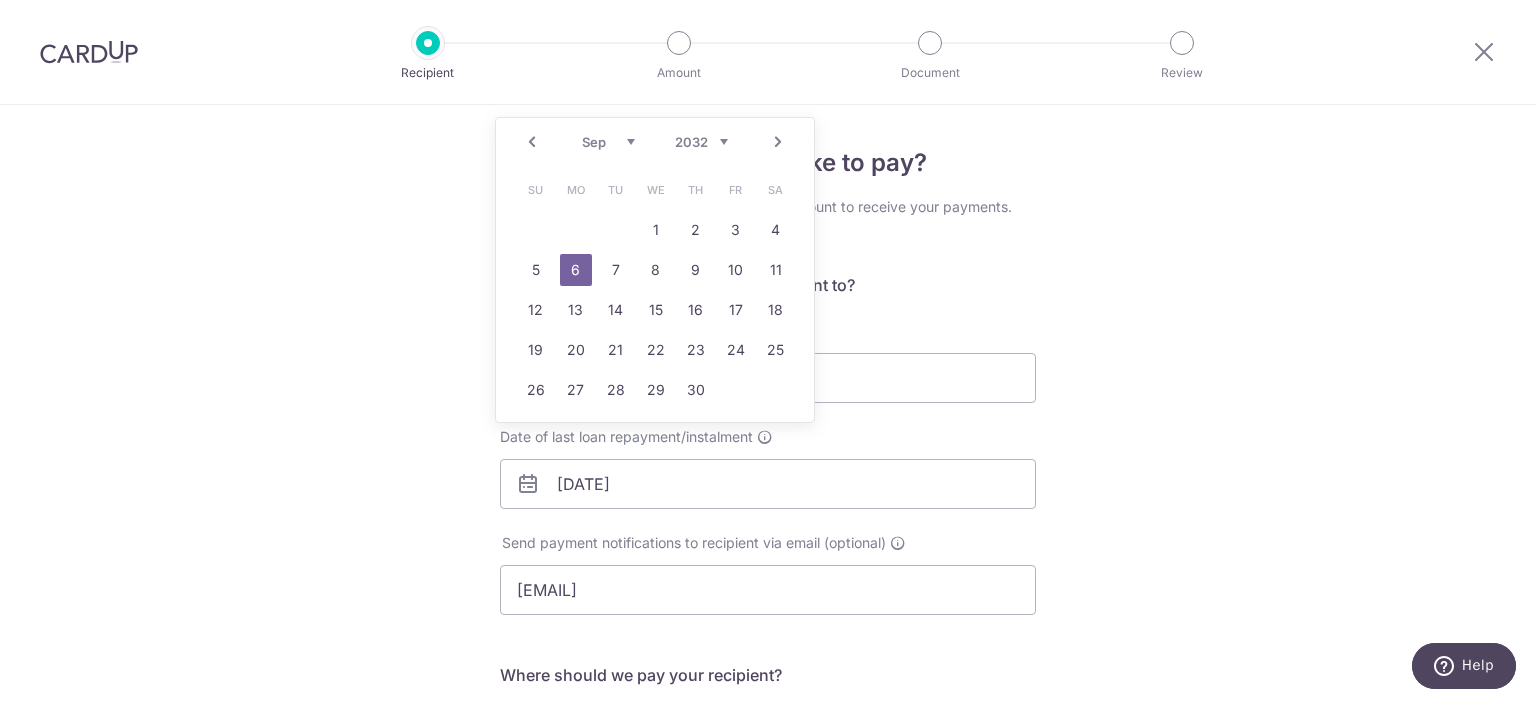 click on "Who would you like to pay?
Your recipient does not need a CardUp account to receive your payments.
Who should we send this car loan payment to?
Provider Name(as per Car loan agreement)
Maybank Singapore Limited
Date of last loan repayment/instalment
[DATE]
Send payment notifications to recipient via email (optional)
[EMAIL]" at bounding box center [768, 654] 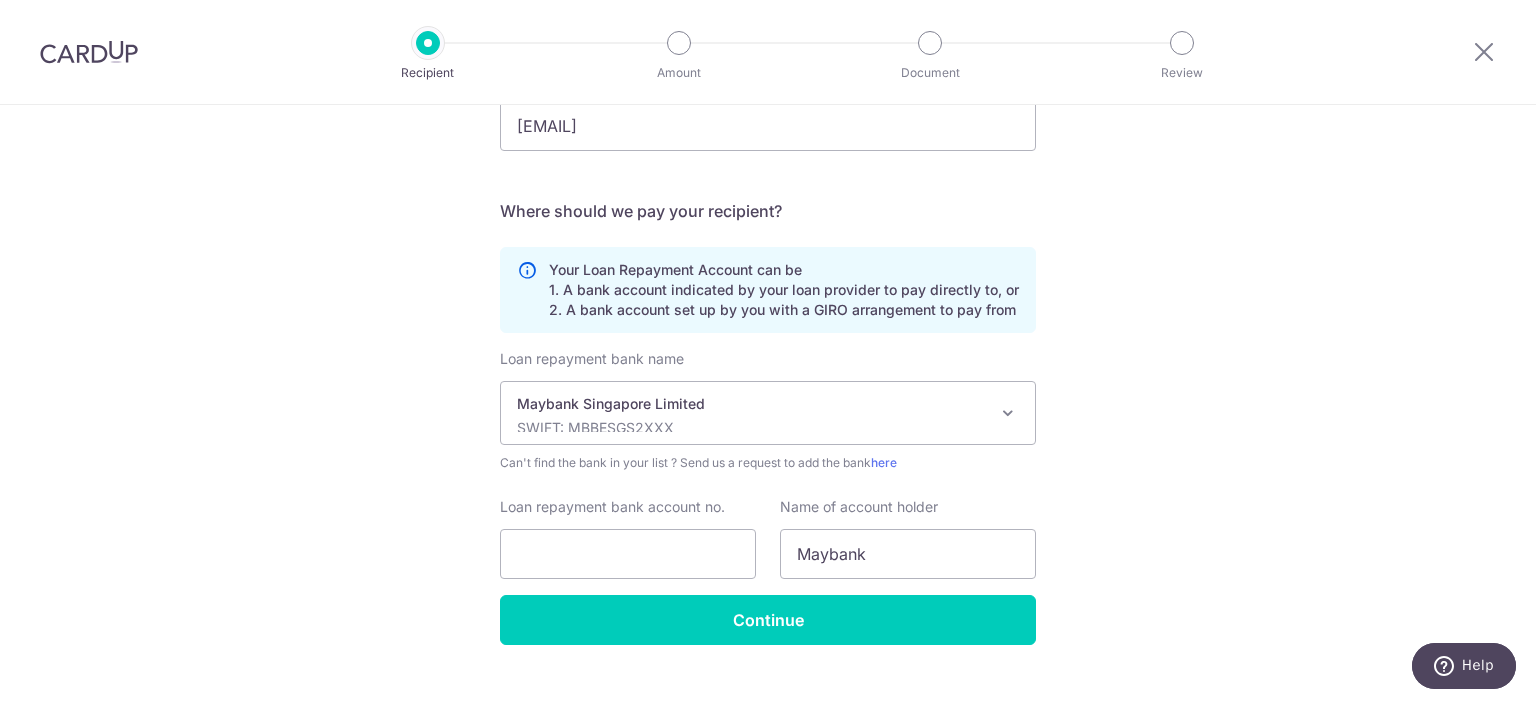 scroll, scrollTop: 499, scrollLeft: 0, axis: vertical 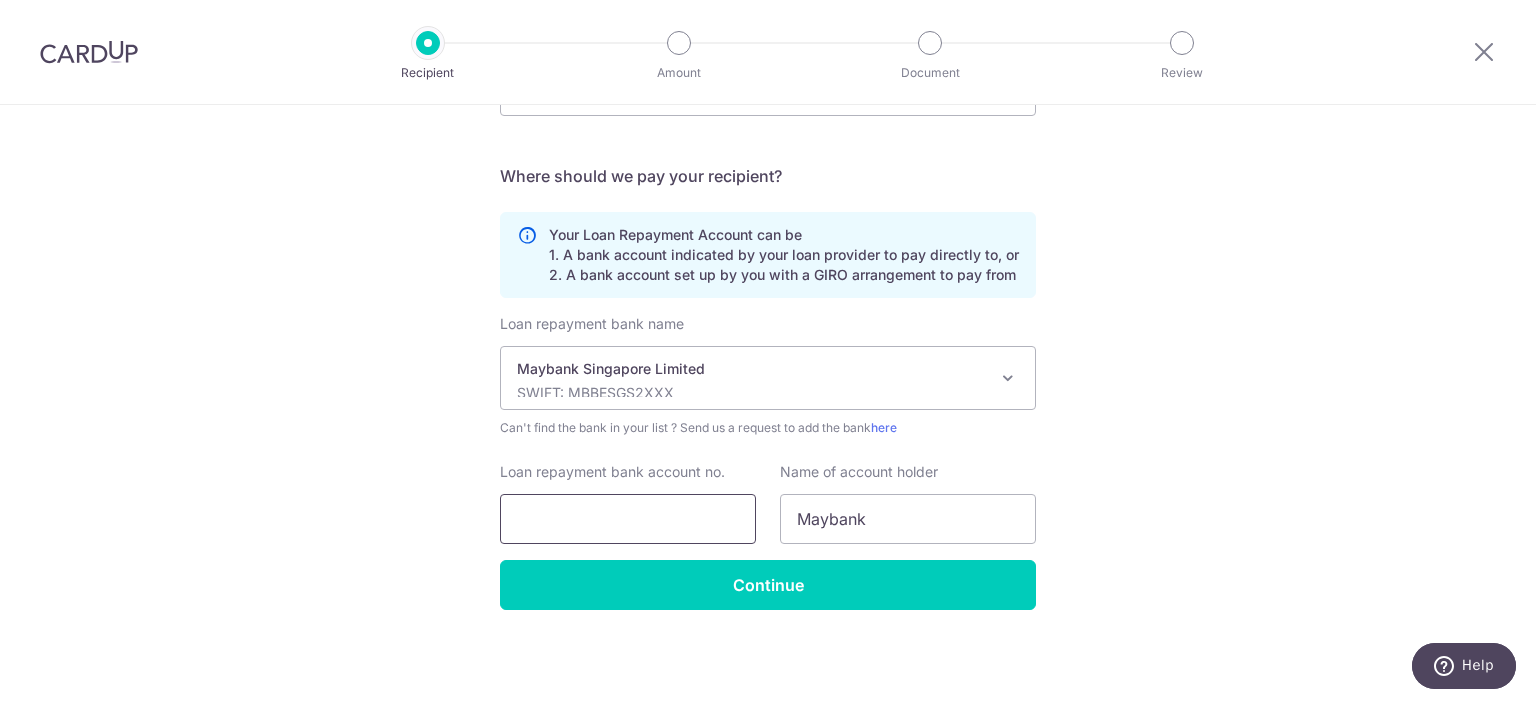click on "Loan repayment bank account no." at bounding box center (628, 519) 